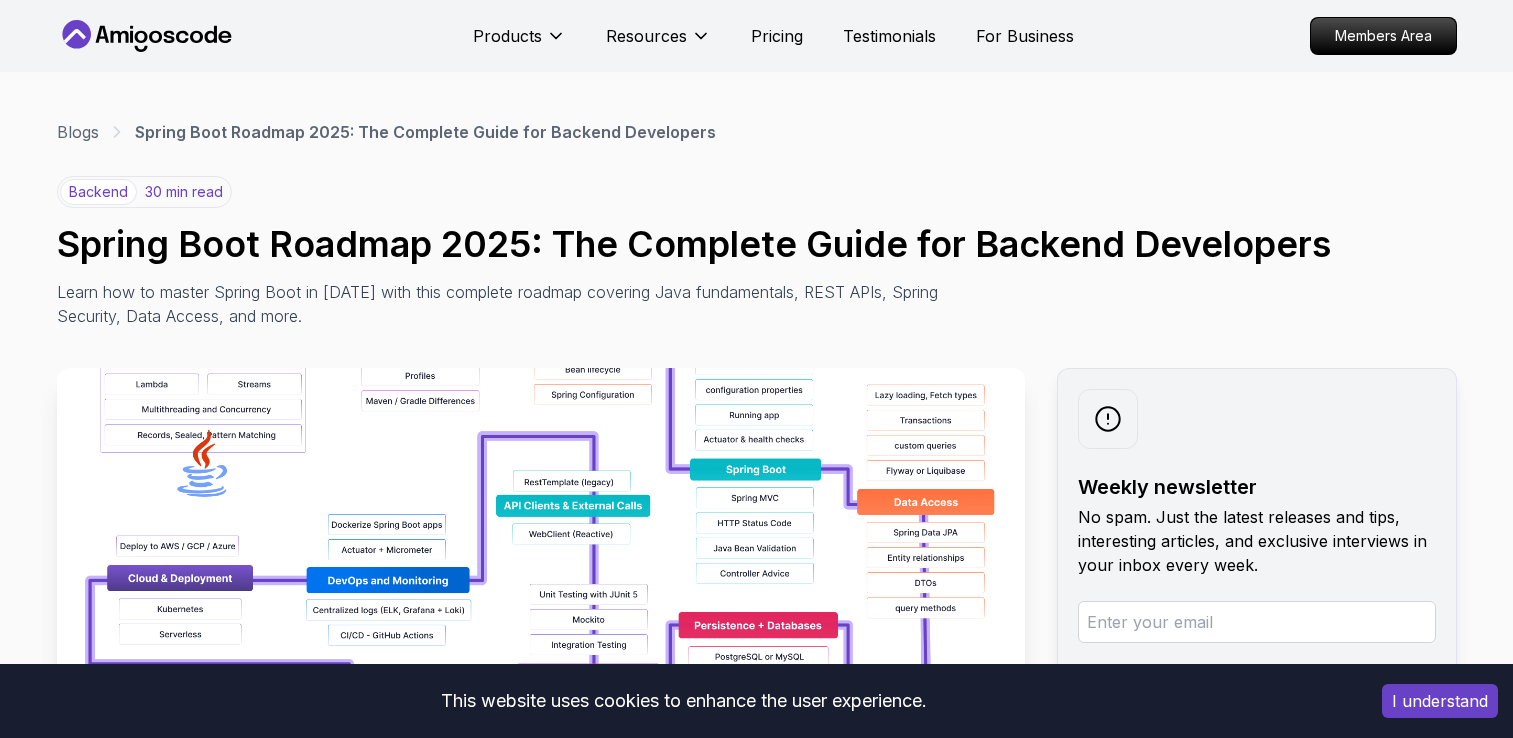 scroll, scrollTop: 278, scrollLeft: 0, axis: vertical 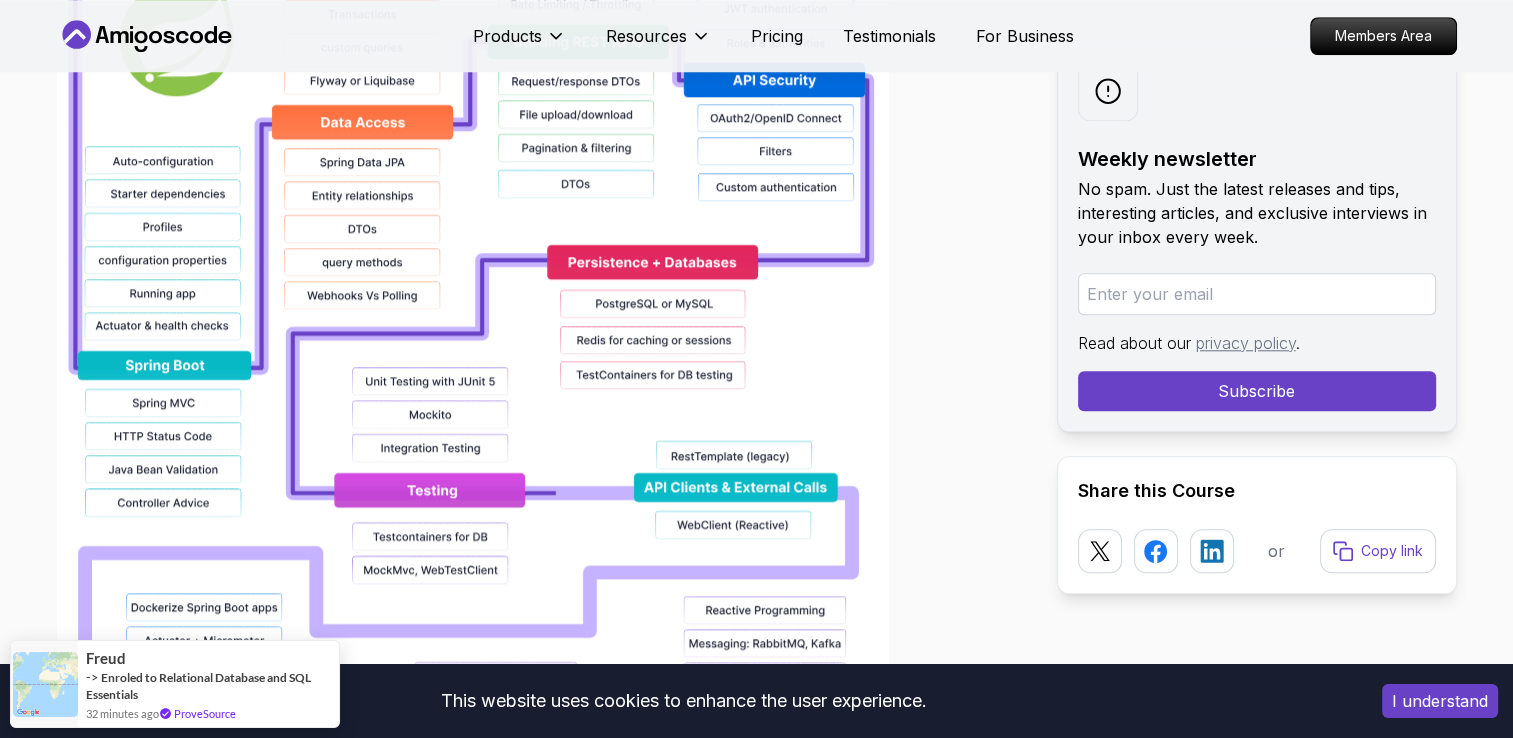 click on "I understand" at bounding box center [1440, 701] 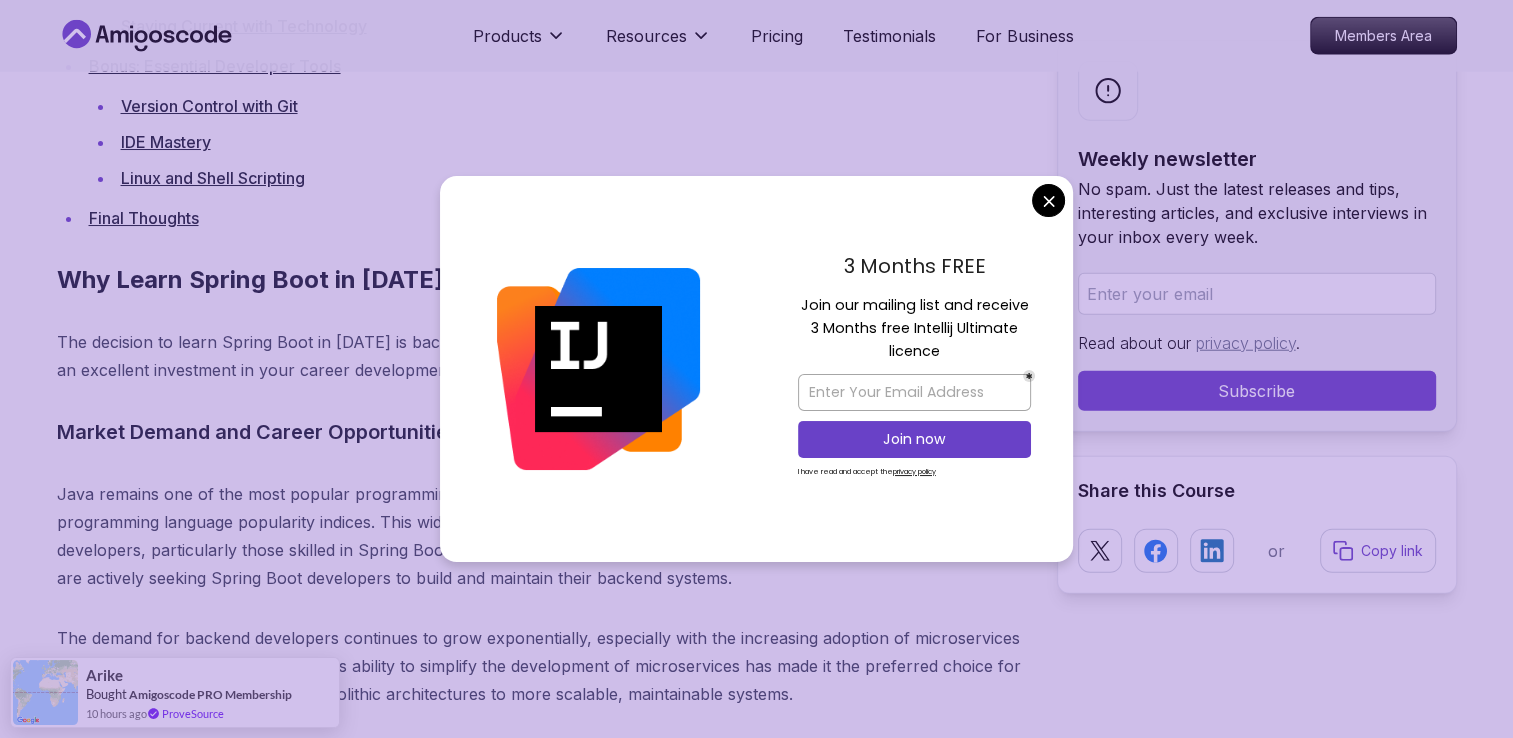 scroll, scrollTop: 5004, scrollLeft: 0, axis: vertical 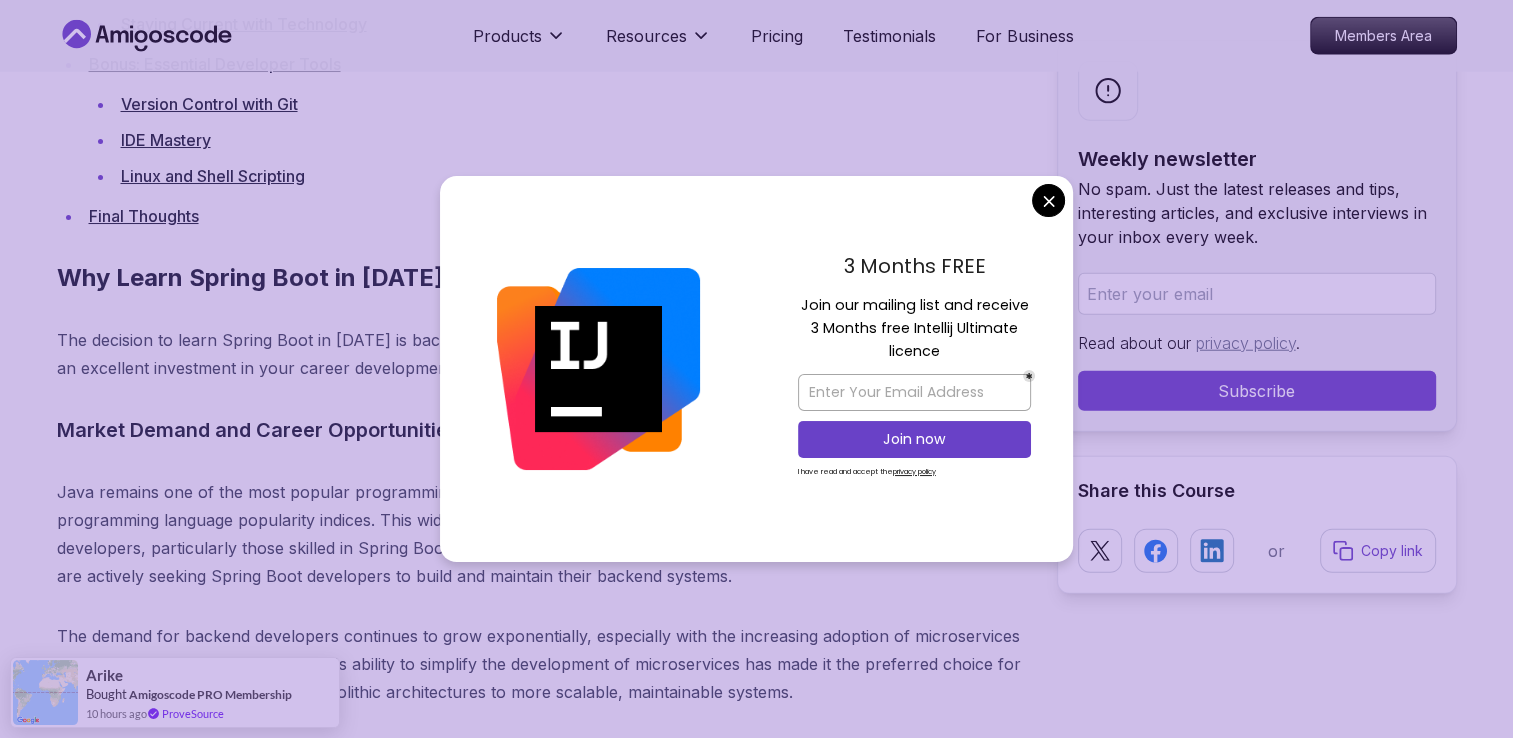click on "Weekly newsletter No spam. Just the latest releases and tips, interesting articles, and exclusive interviews in your inbox every week. Read about our   privacy policy . Subscribe" at bounding box center (1257, 236) 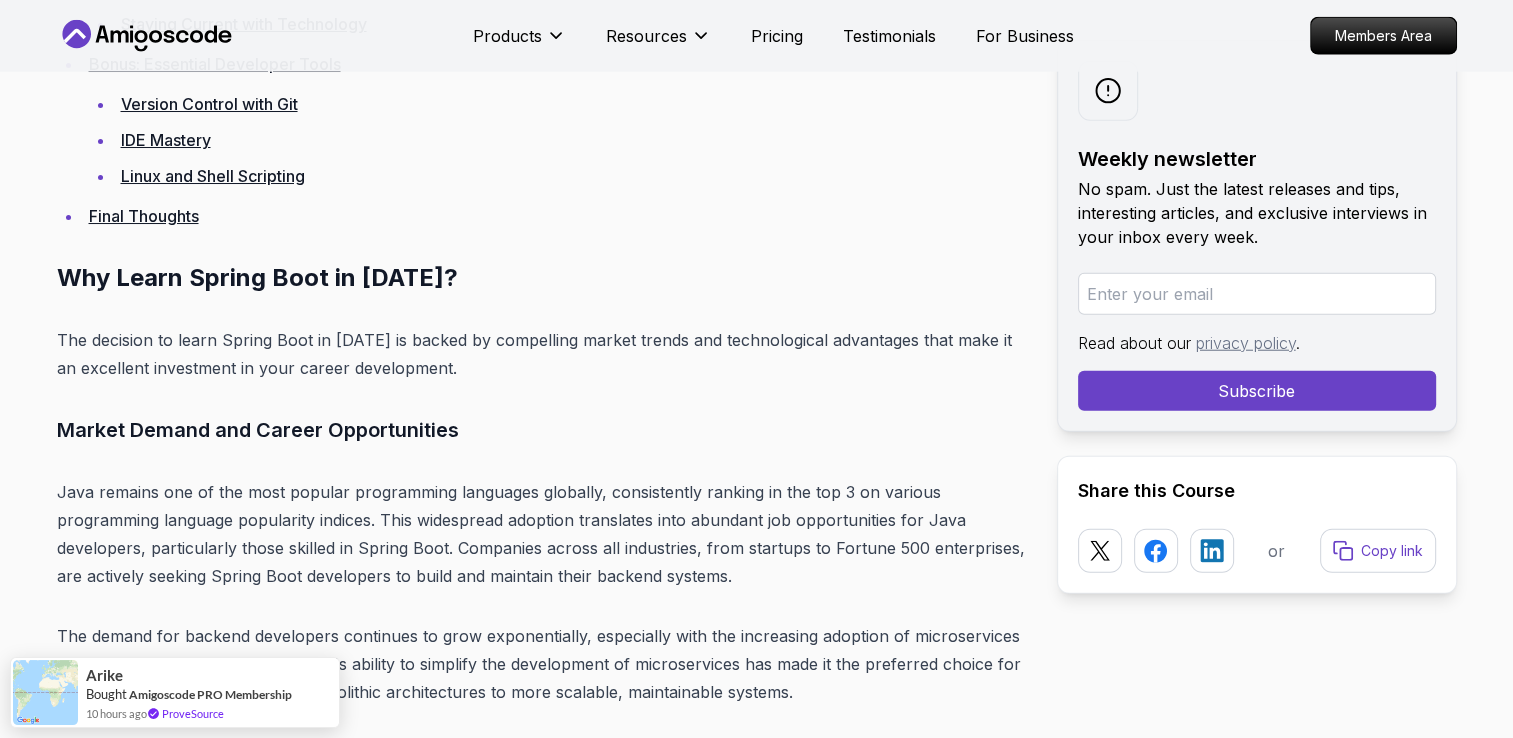 click on "Products Resources Pricing Testimonials For Business Members Area Products Resources Pricing Testimonials For Business Members Area Blogs Spring Boot Roadmap 2025: The Complete Guide for Backend Developers backend 30 min read Spring Boot Roadmap 2025: The Complete Guide for Backend Developers Learn how to master Spring Boot in [DATE] with this complete roadmap covering Java fundamentals, REST APIs, Spring Security, Data Access, and more. Weekly newsletter No spam. Just the latest releases and tips, interesting articles, and exclusive interviews in your inbox every week. Read about our   privacy policy . Subscribe Share this Course or Copy link Published By:  [PERSON_NAME]  |   Date:  [DATE] Introduction
The Spring Boot ecosystem has evolved significantly over the past few years, with new features like native compilation, improved performance, and enhanced cloud integration. Understanding these developments and how they impact application development is essential for staying current in the field." at bounding box center [756, 8504] 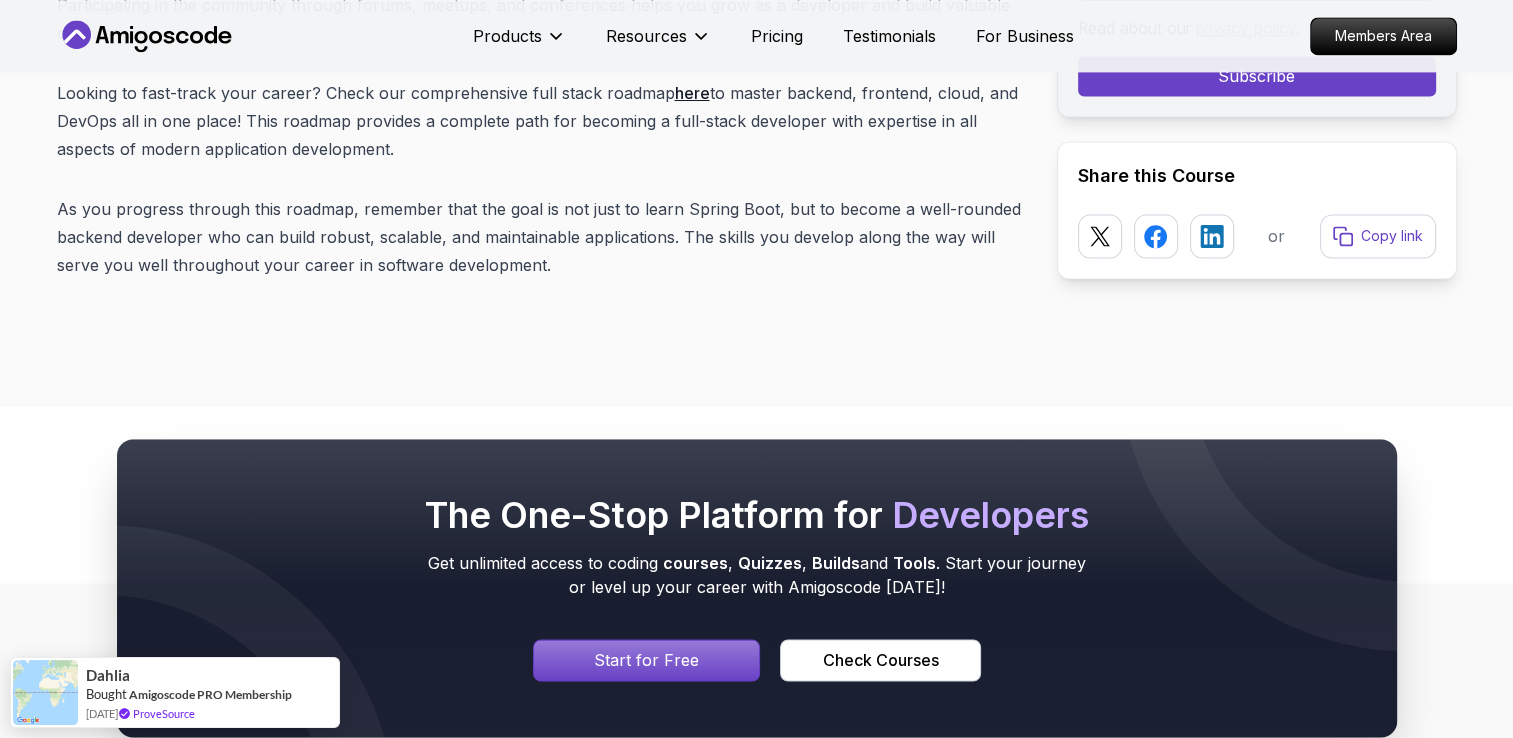 scroll, scrollTop: 25641, scrollLeft: 0, axis: vertical 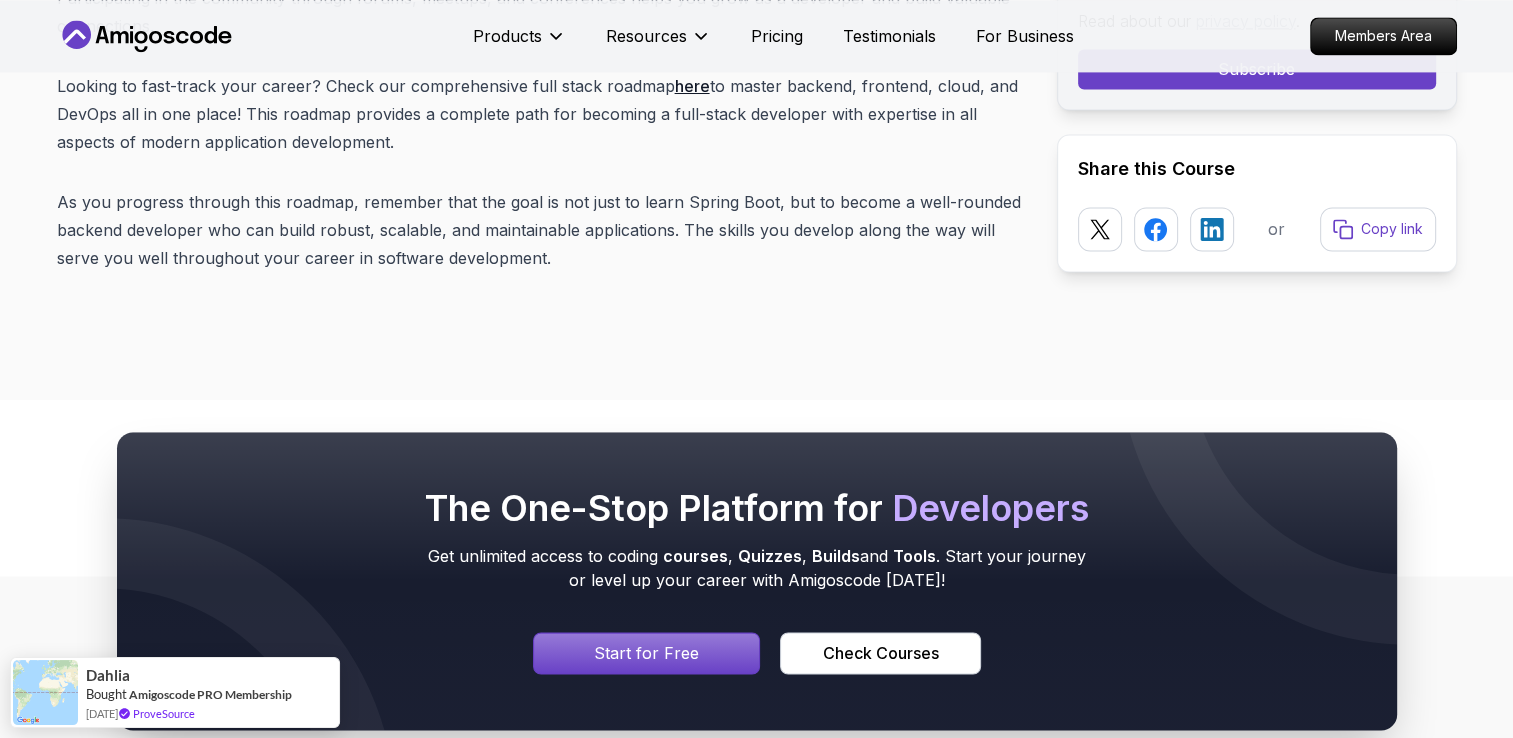 click at bounding box center (647, 653) 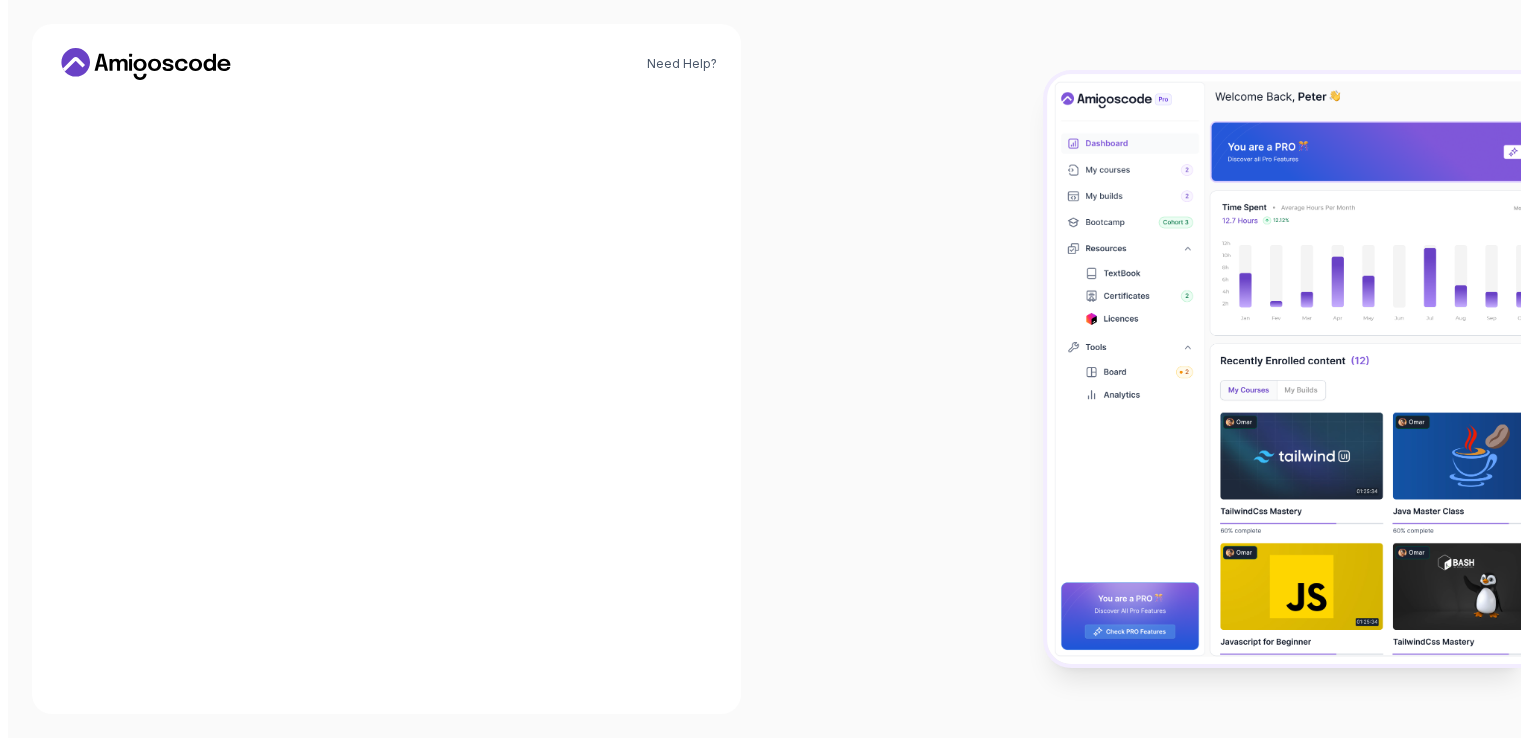 scroll, scrollTop: 0, scrollLeft: 0, axis: both 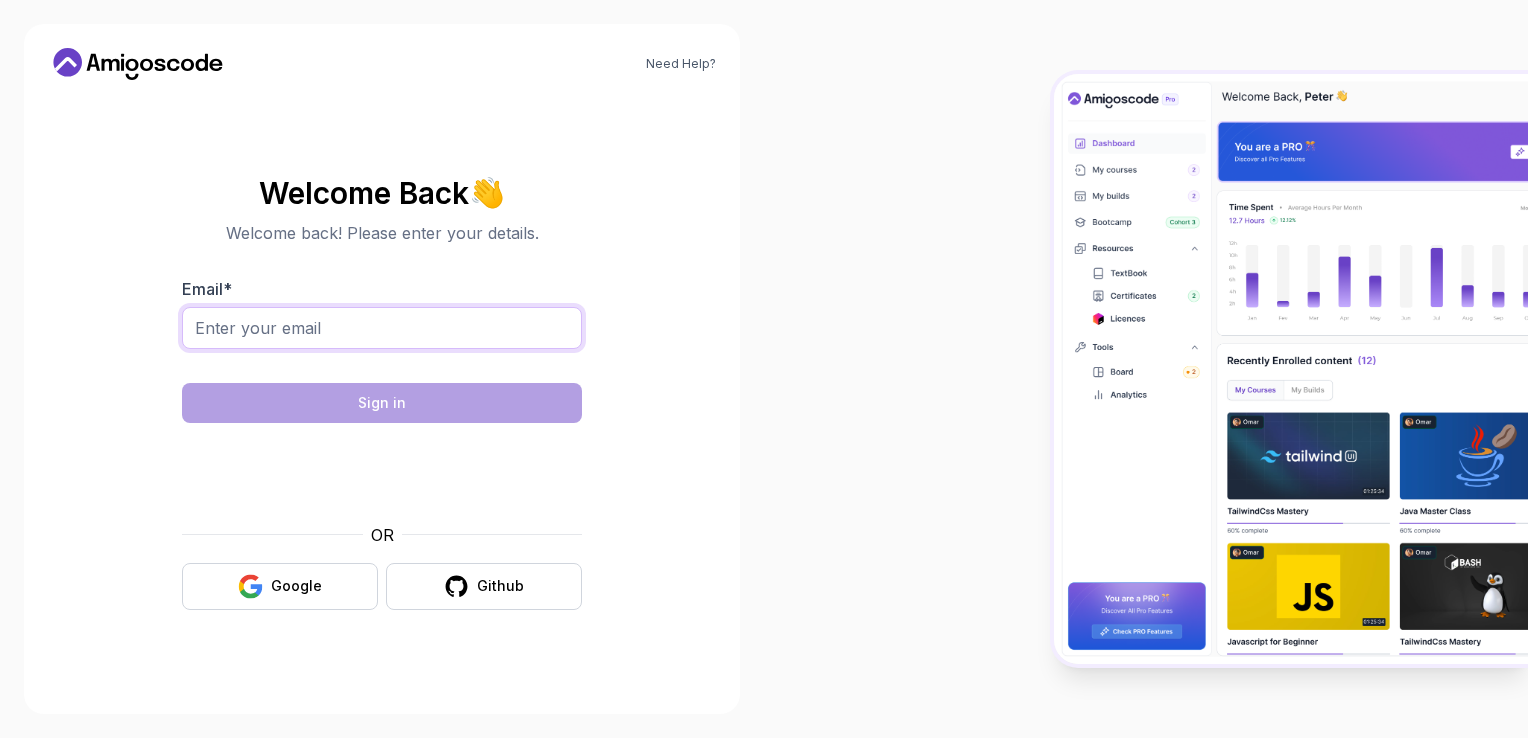 click on "Email *" at bounding box center [382, 328] 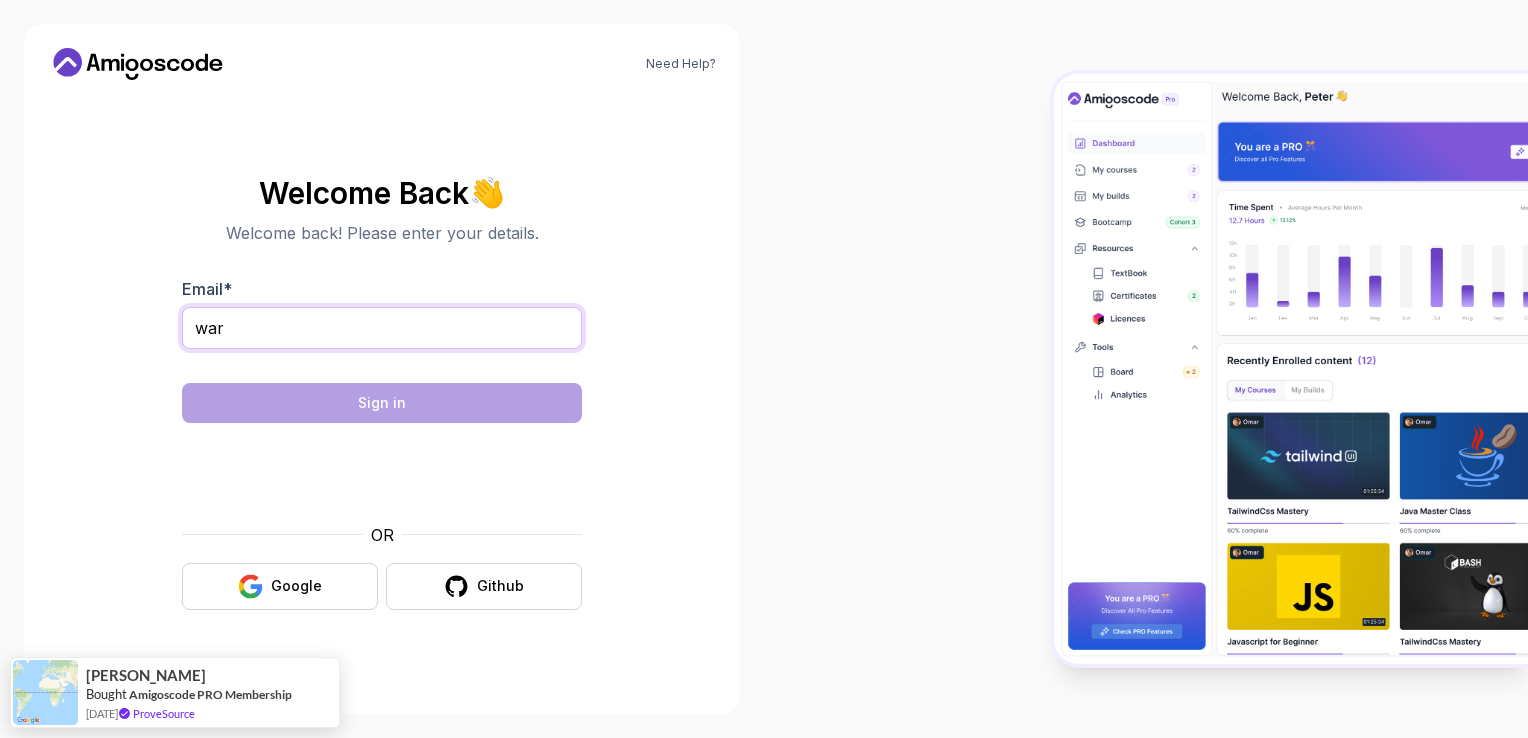 type on "[EMAIL_ADDRESS][DOMAIN_NAME]" 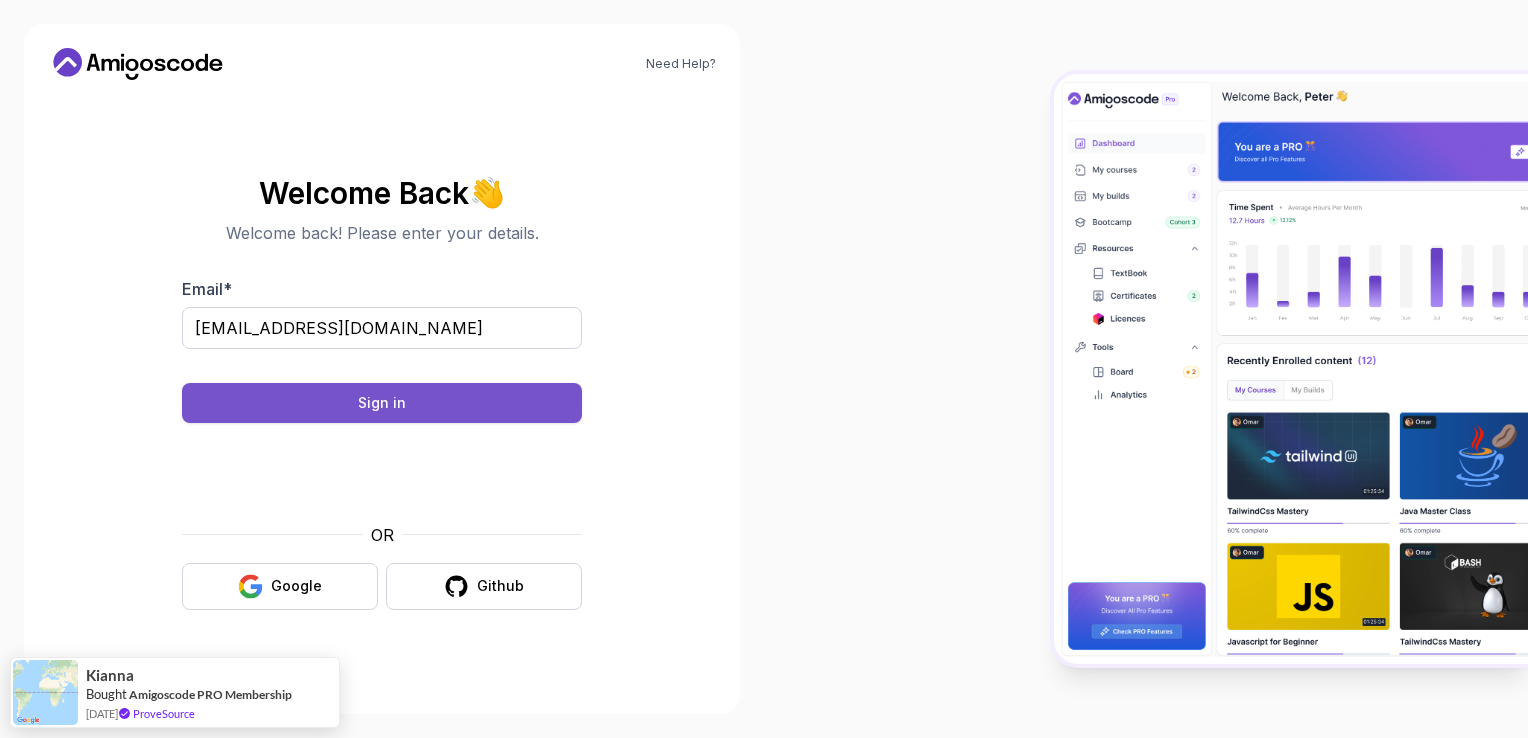 click on "Sign in" at bounding box center (382, 403) 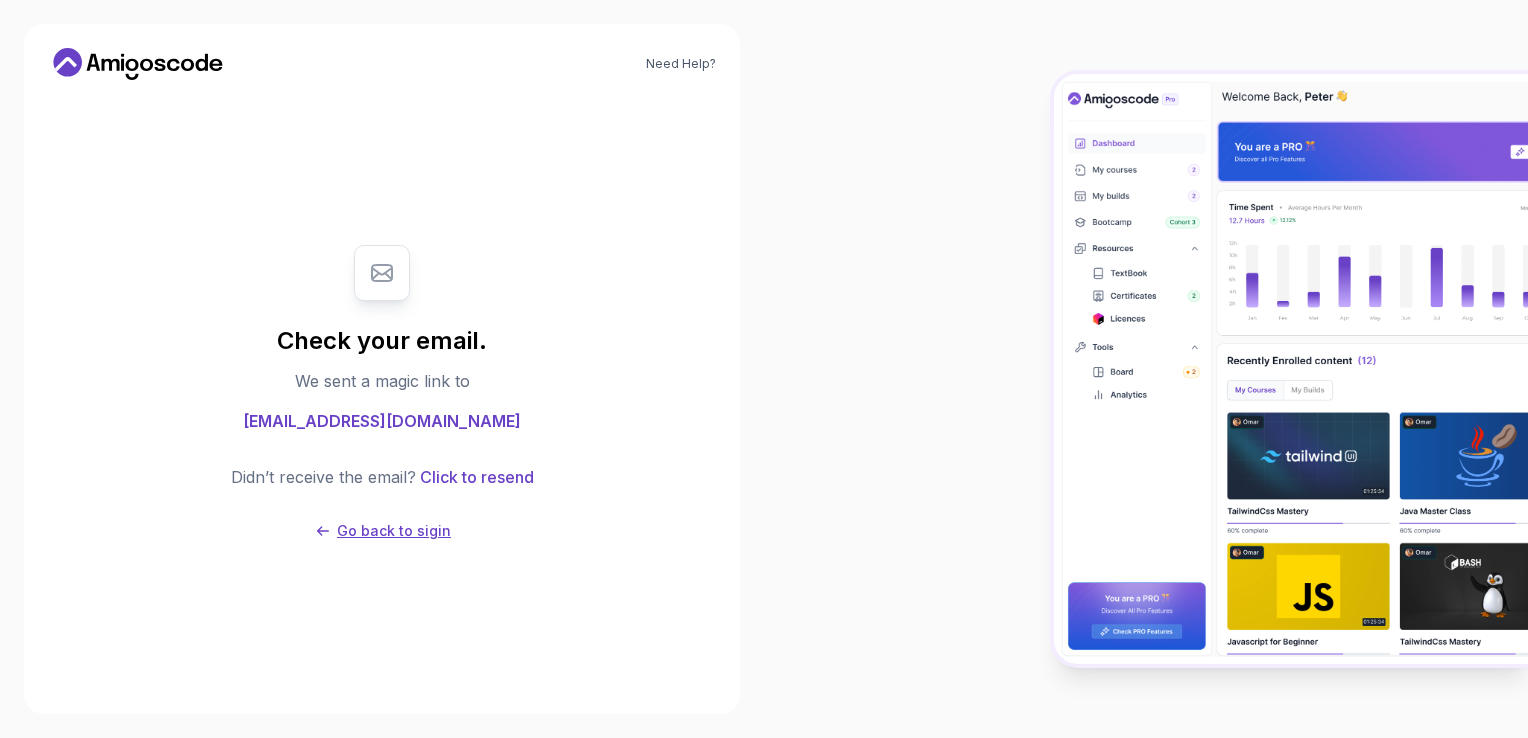 click on "Go back to sigin" at bounding box center (394, 531) 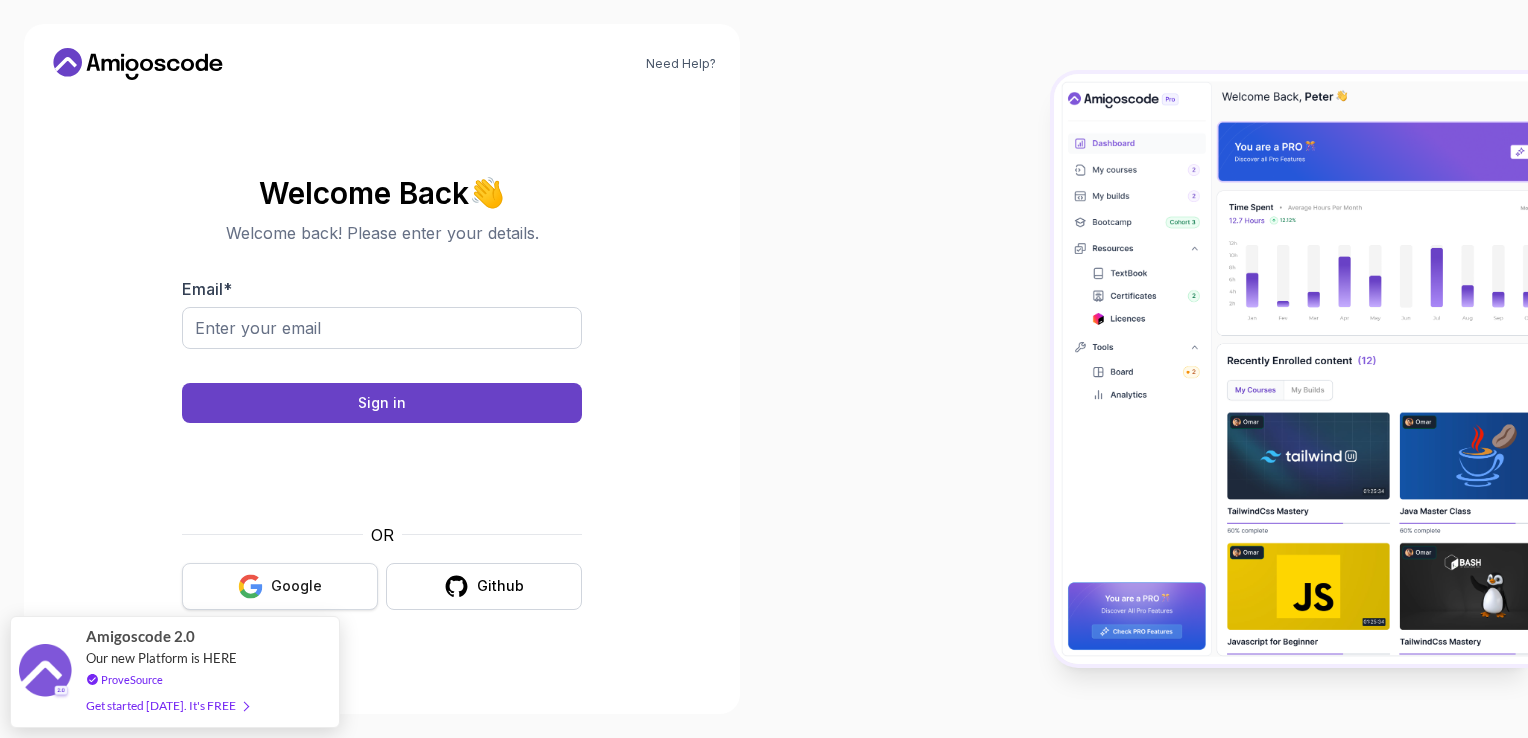 click on "Google" at bounding box center [280, 586] 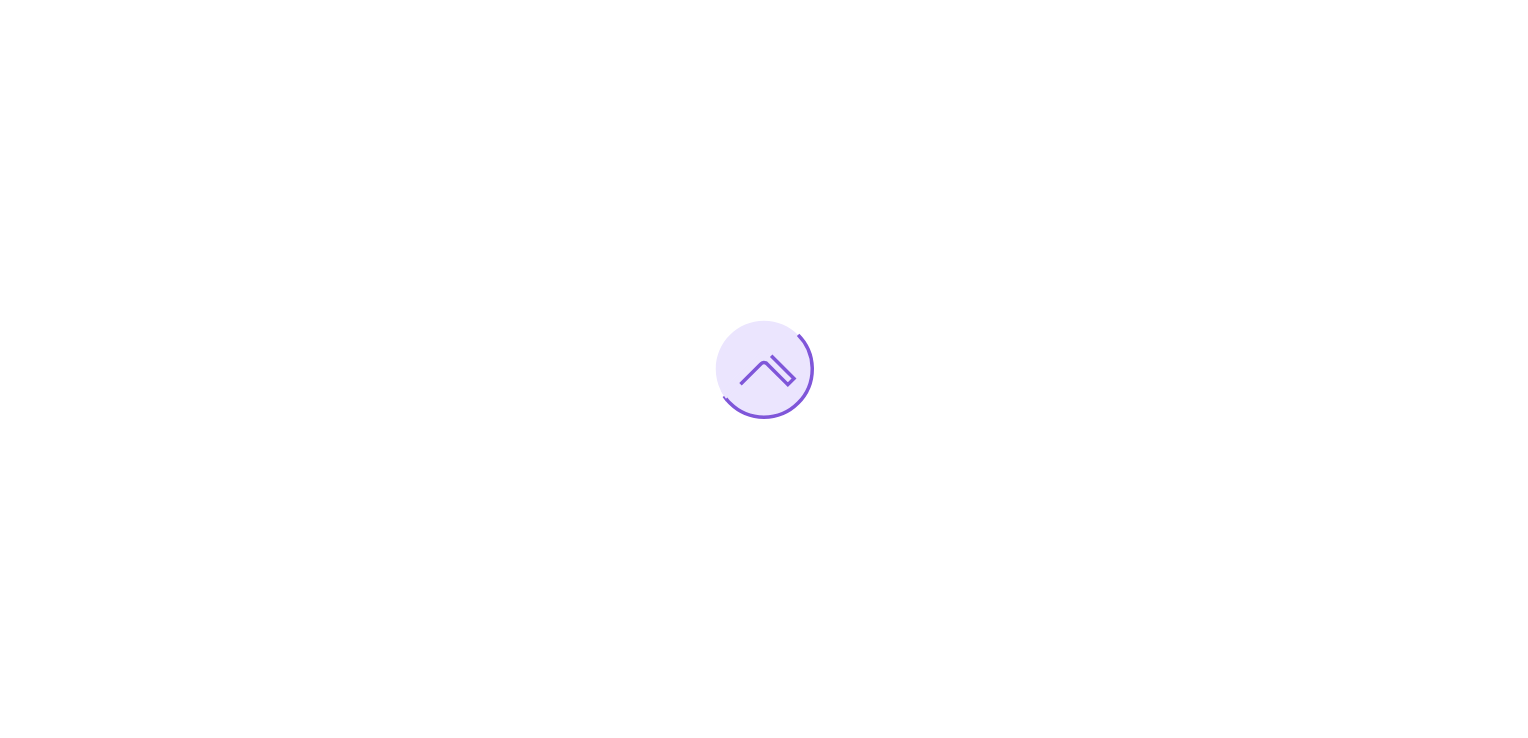 scroll, scrollTop: 0, scrollLeft: 0, axis: both 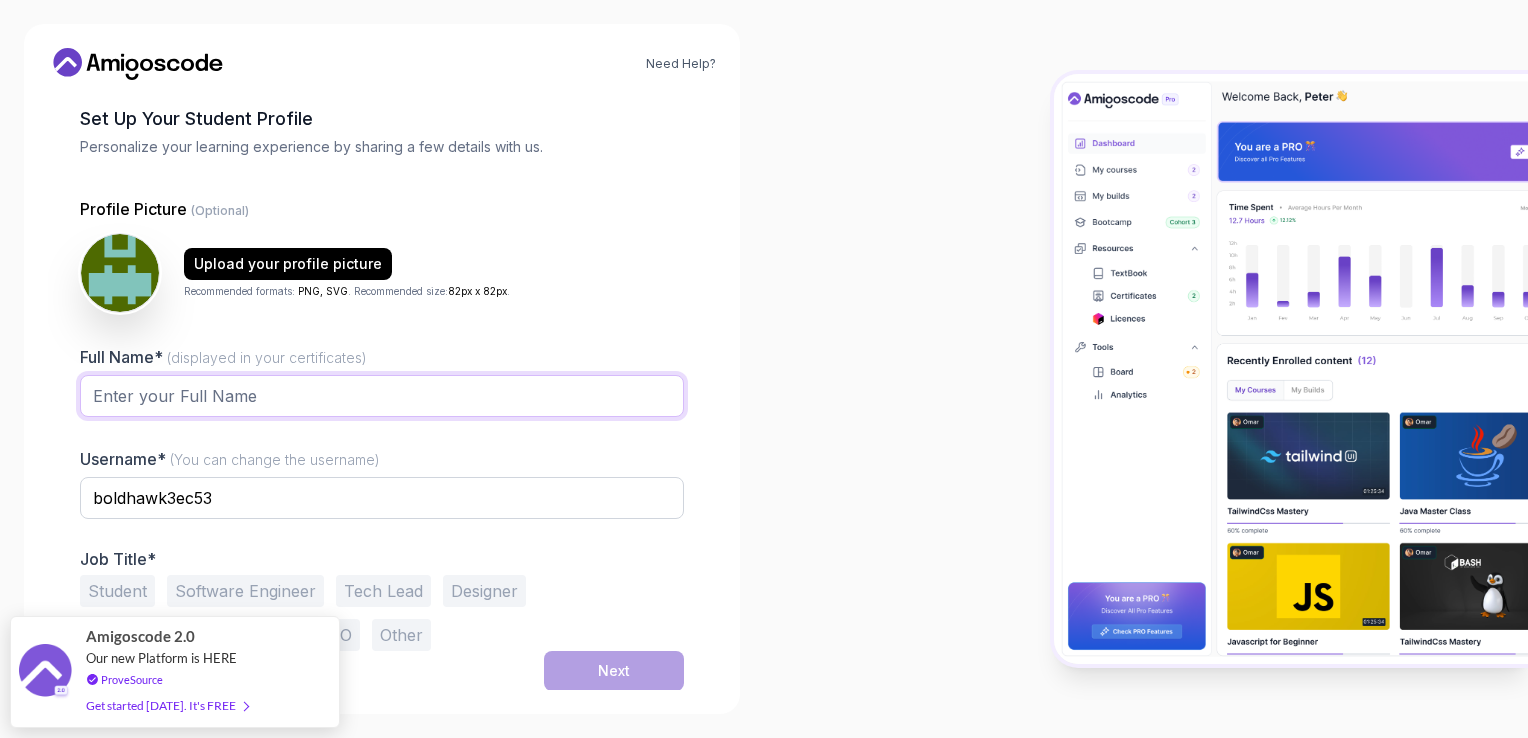 click on "Full Name*   (displayed in your certificates)" at bounding box center [382, 396] 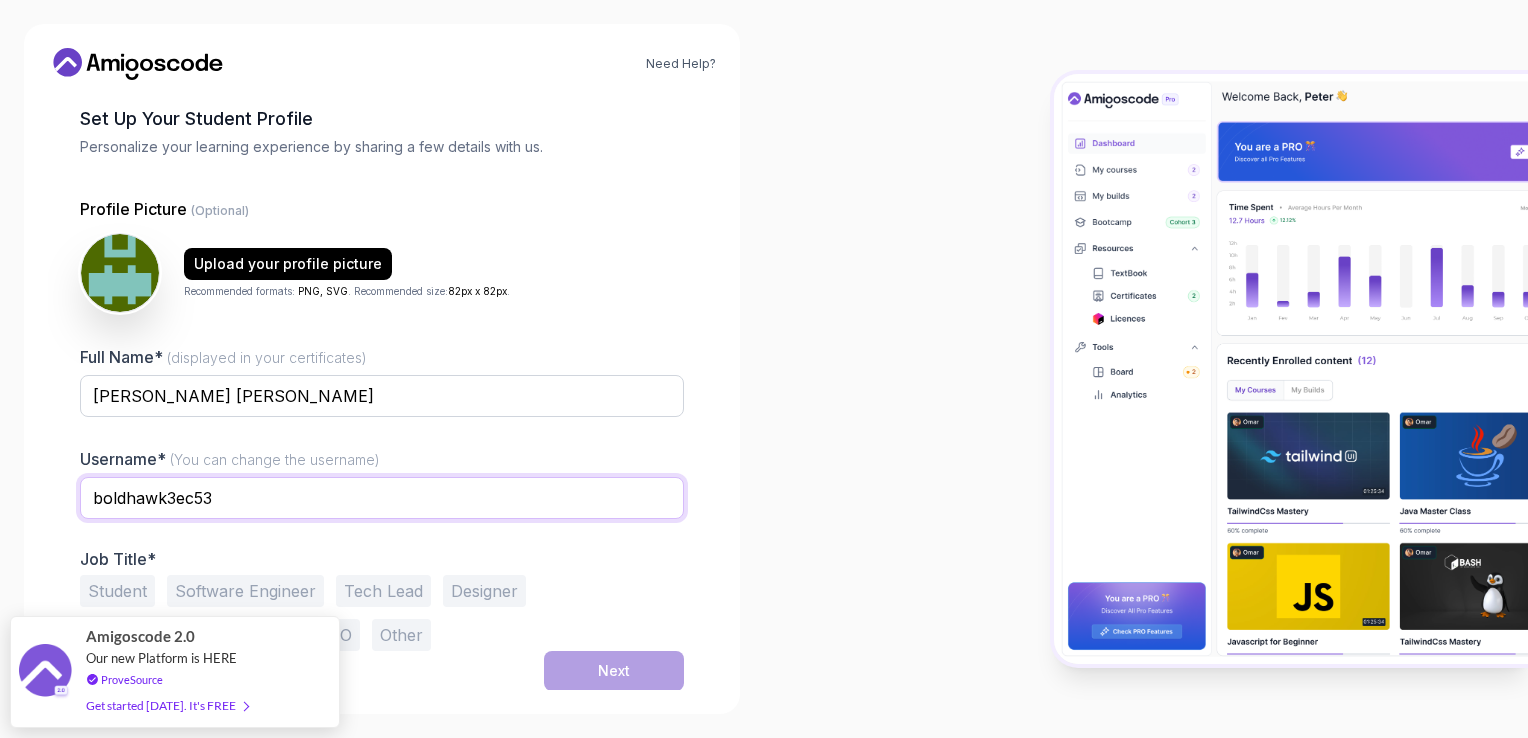 click on "boldhawk3ec53" at bounding box center [382, 498] 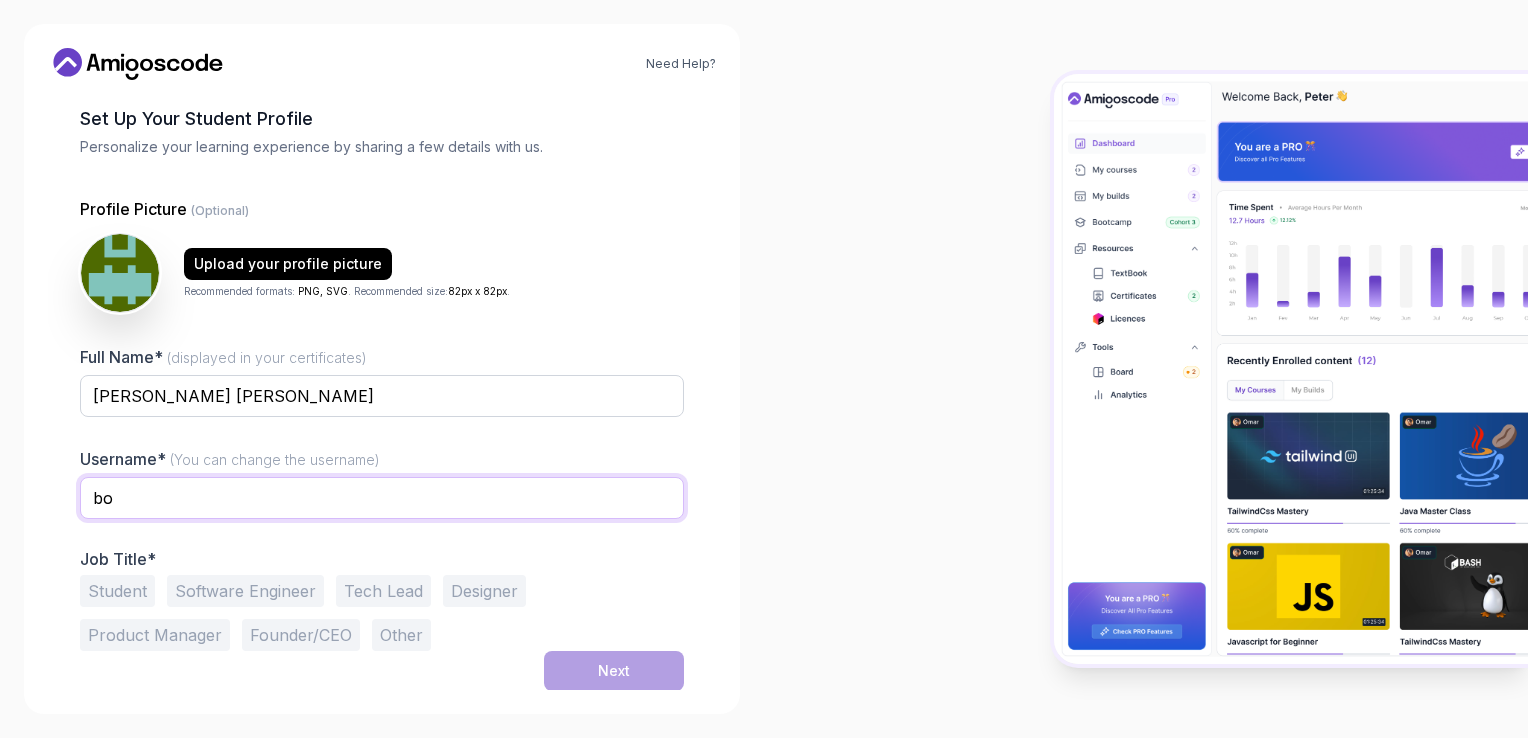 type on "b" 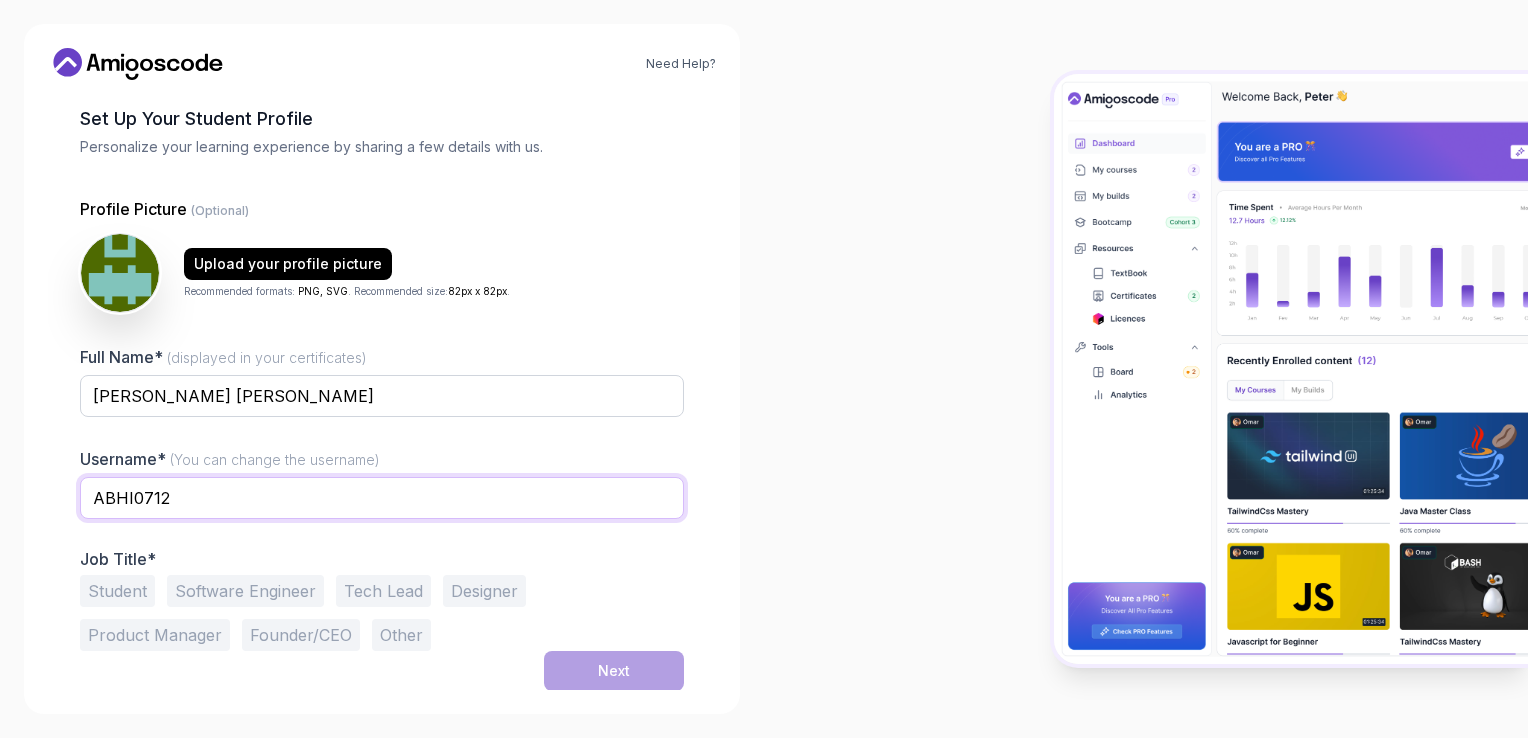 type on "ABHI0712" 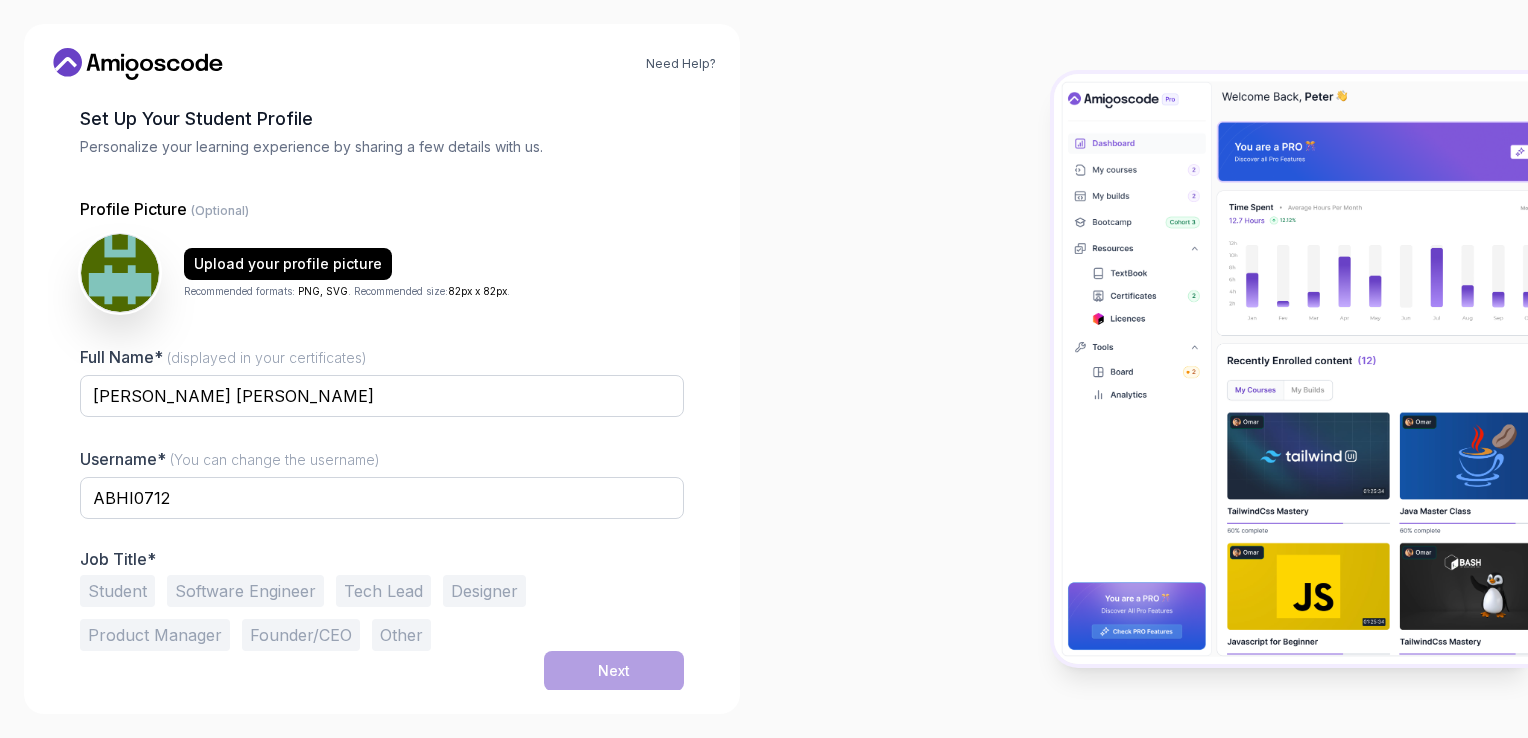 click on "Student Software Engineer Tech Lead Designer Product Manager Founder/CEO Other" at bounding box center [382, 613] 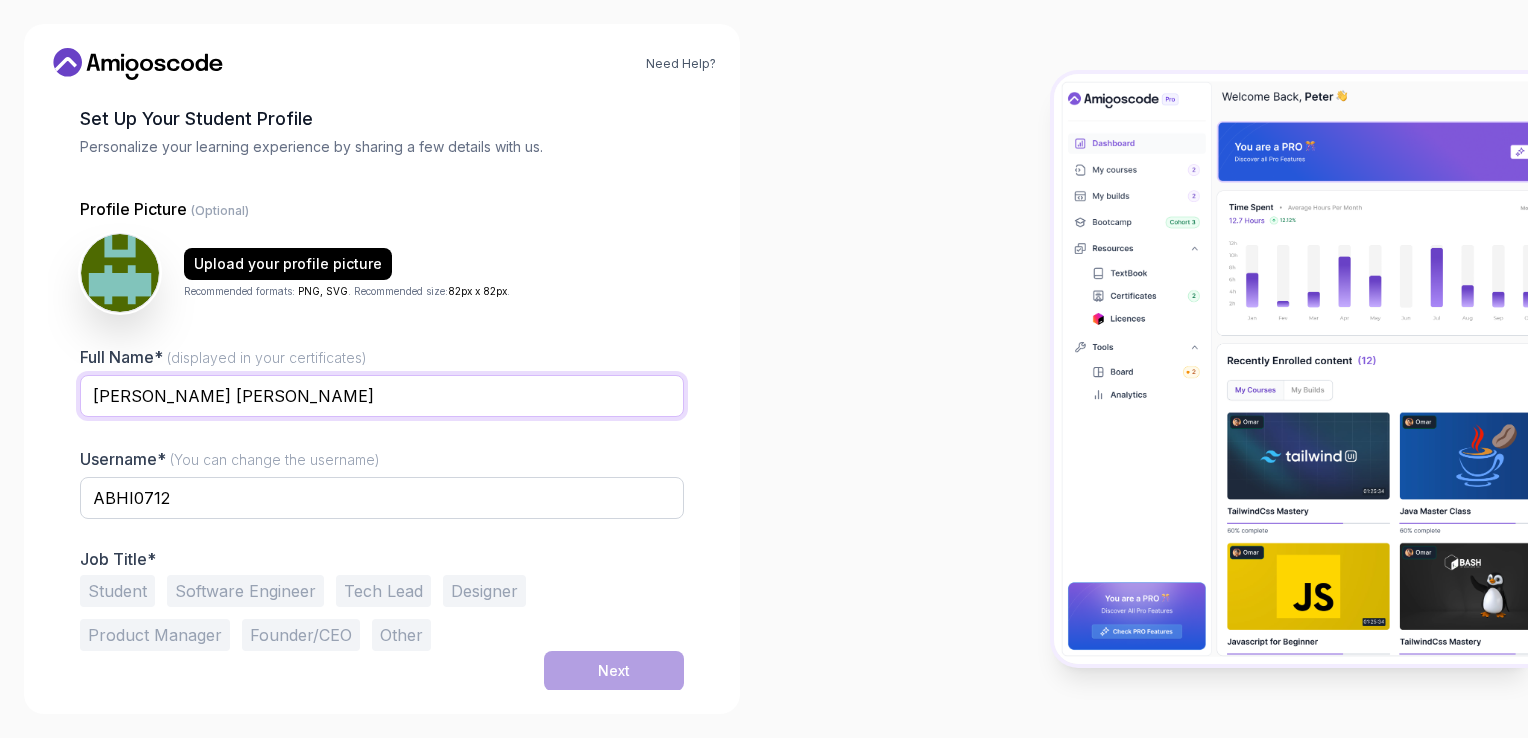 click on "ABHIJEET SOMNATH WARKHEDE" at bounding box center (382, 396) 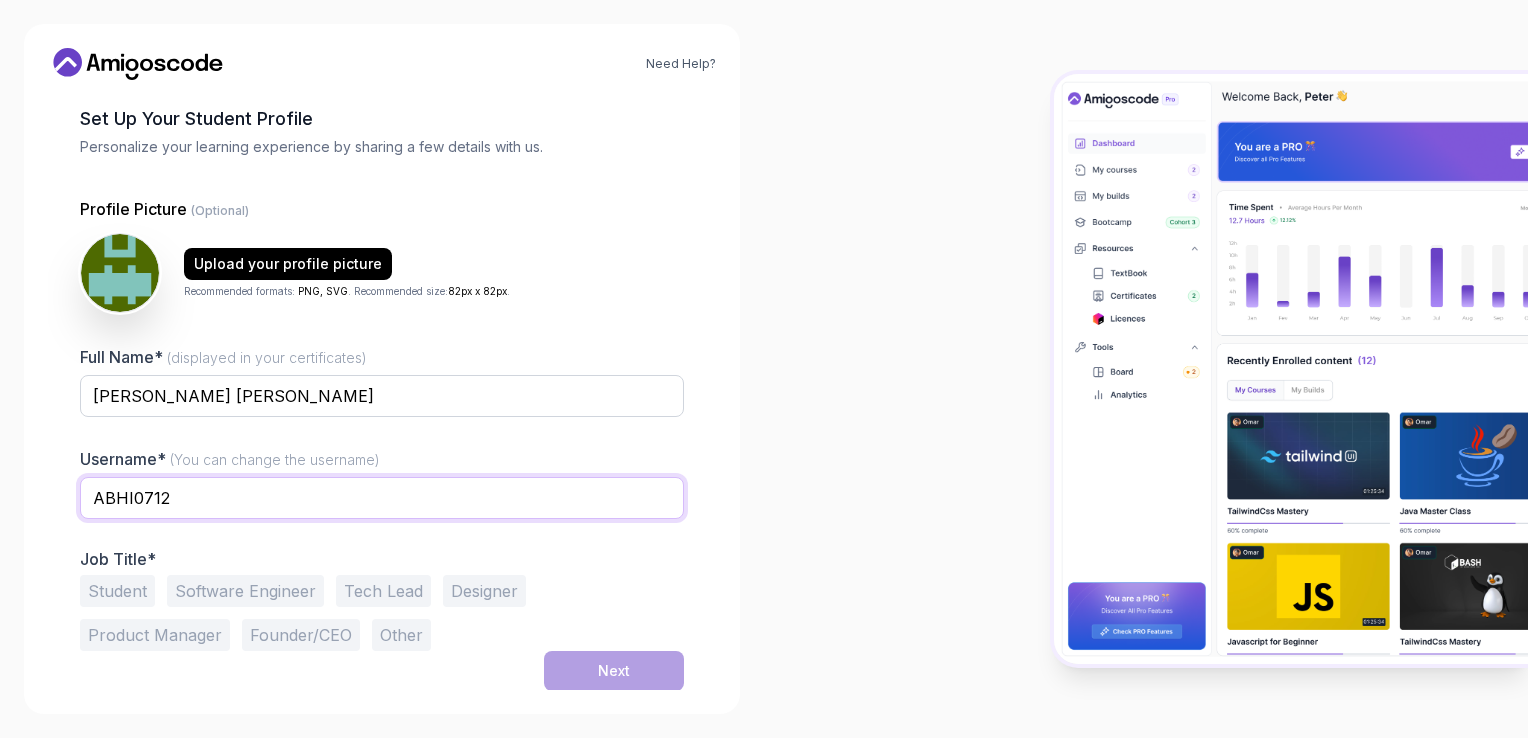 click on "ABHI0712" at bounding box center (382, 498) 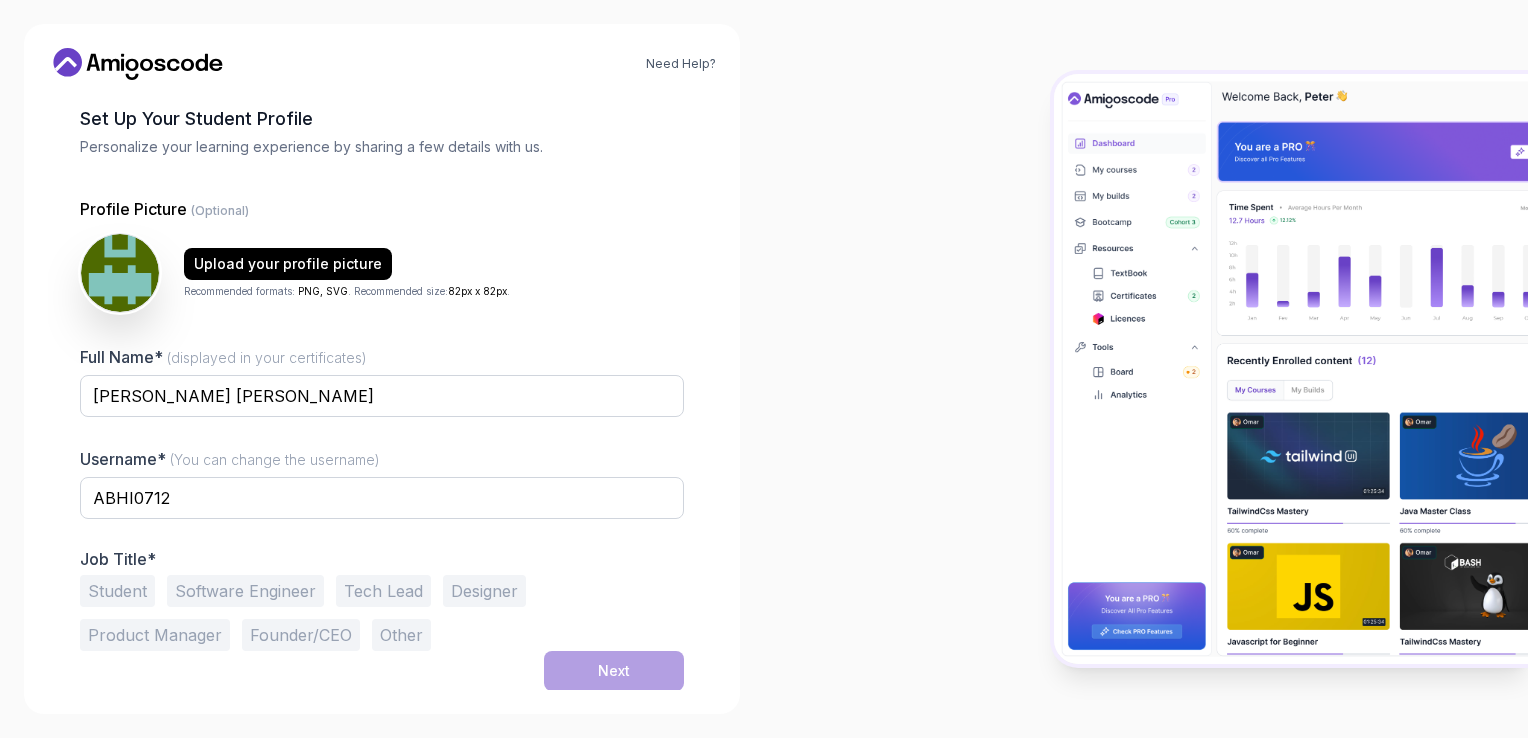 click on "ABHI0712" at bounding box center [382, 509] 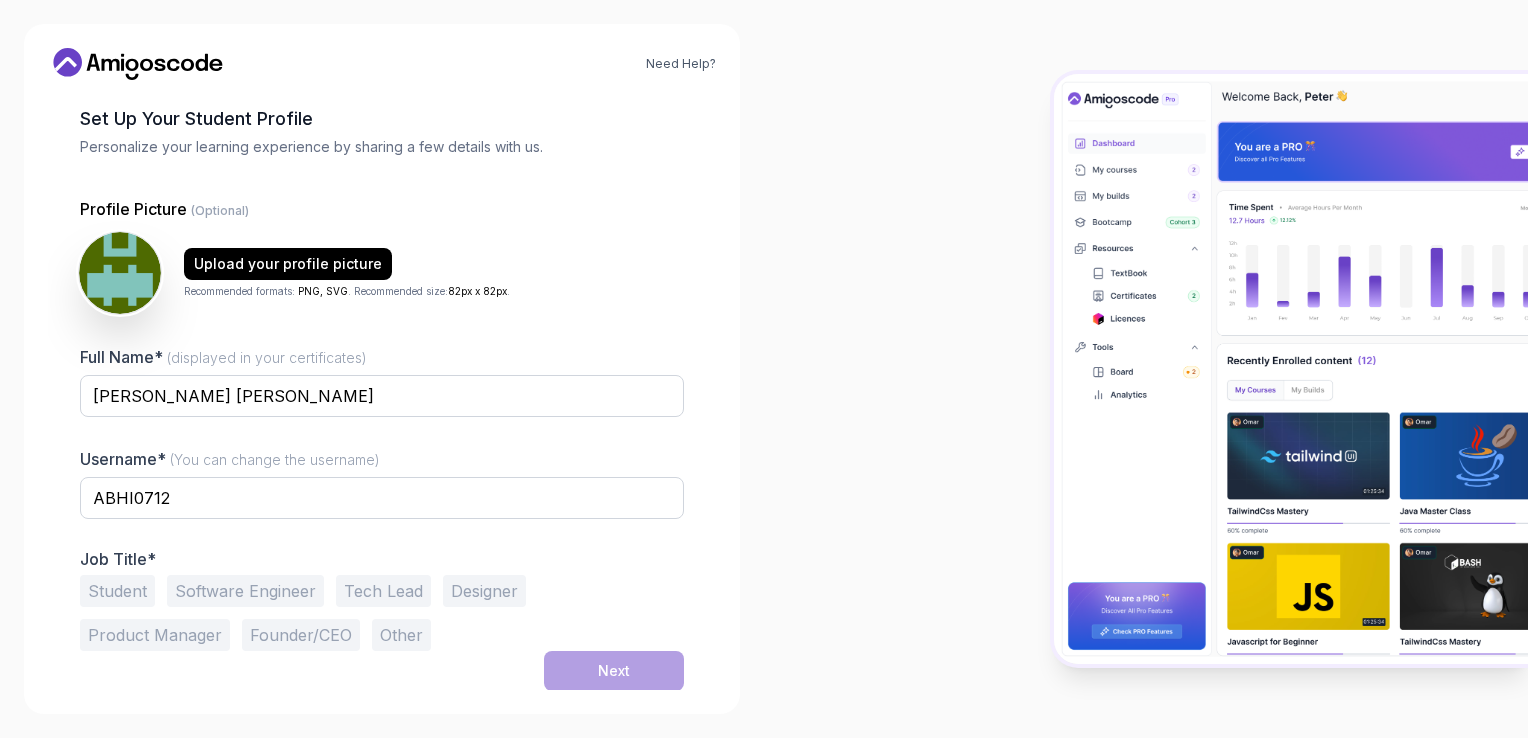 click at bounding box center [120, 273] 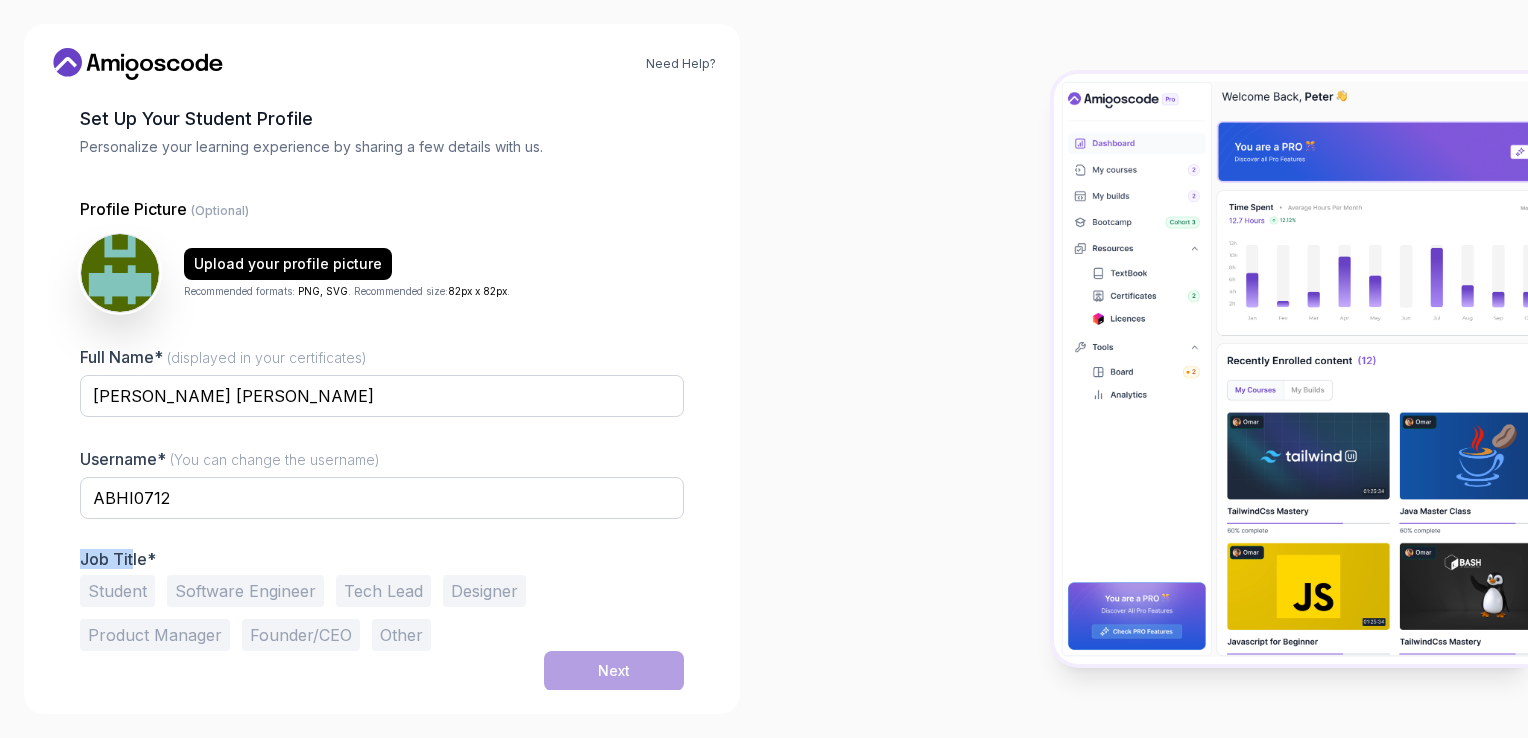 drag, startPoint x: 132, startPoint y: 548, endPoint x: 313, endPoint y: 517, distance: 183.63551 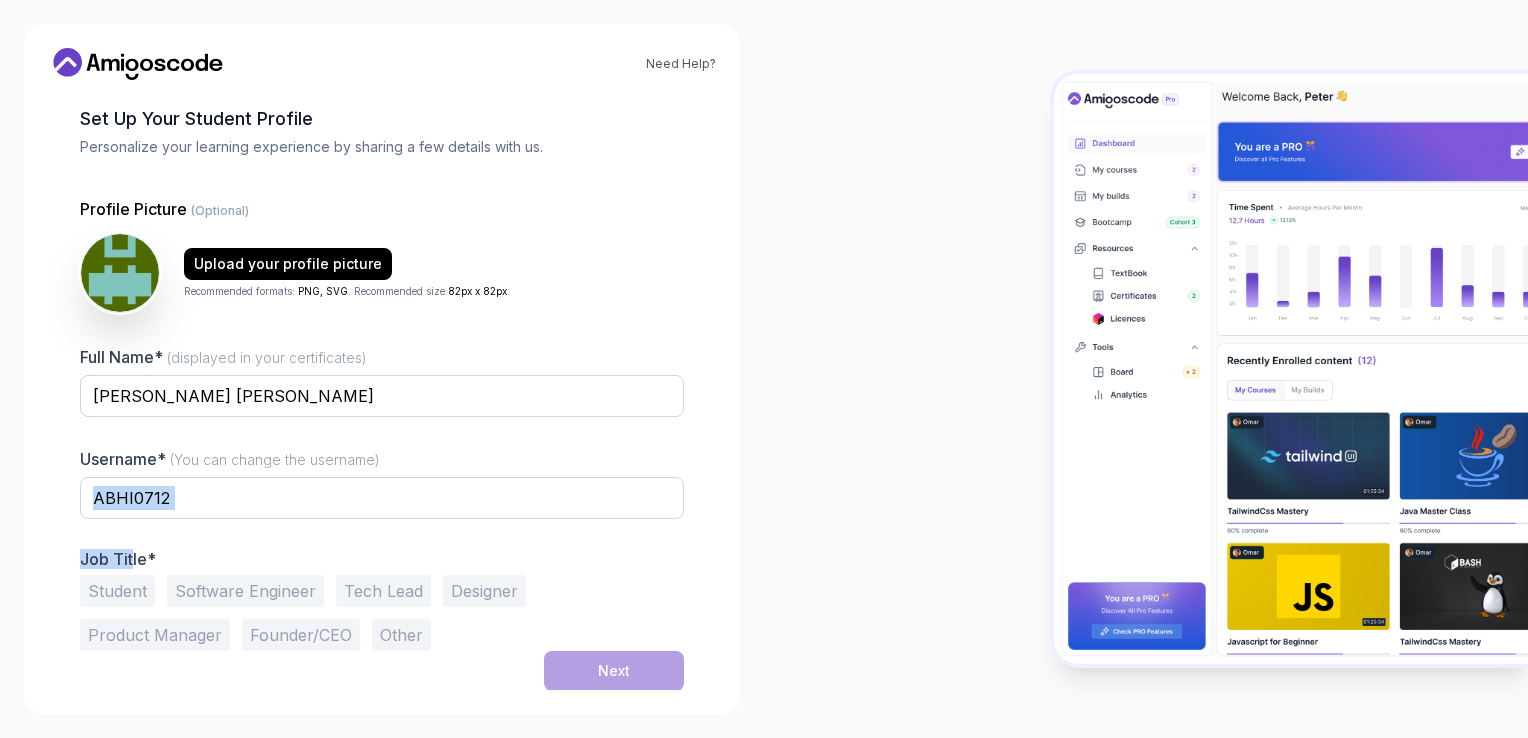 click on "Software Engineer" at bounding box center [245, 591] 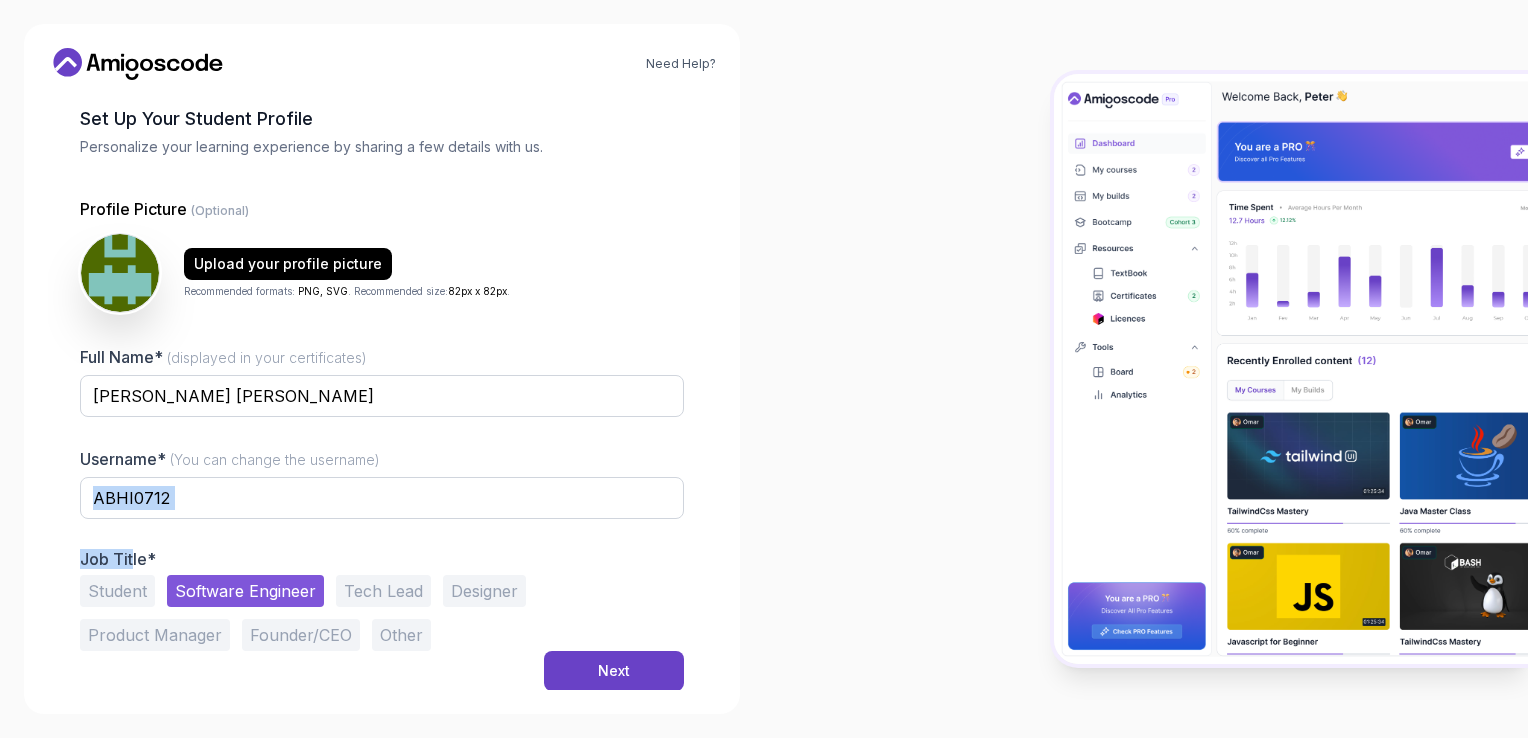 click on "Student" at bounding box center (117, 591) 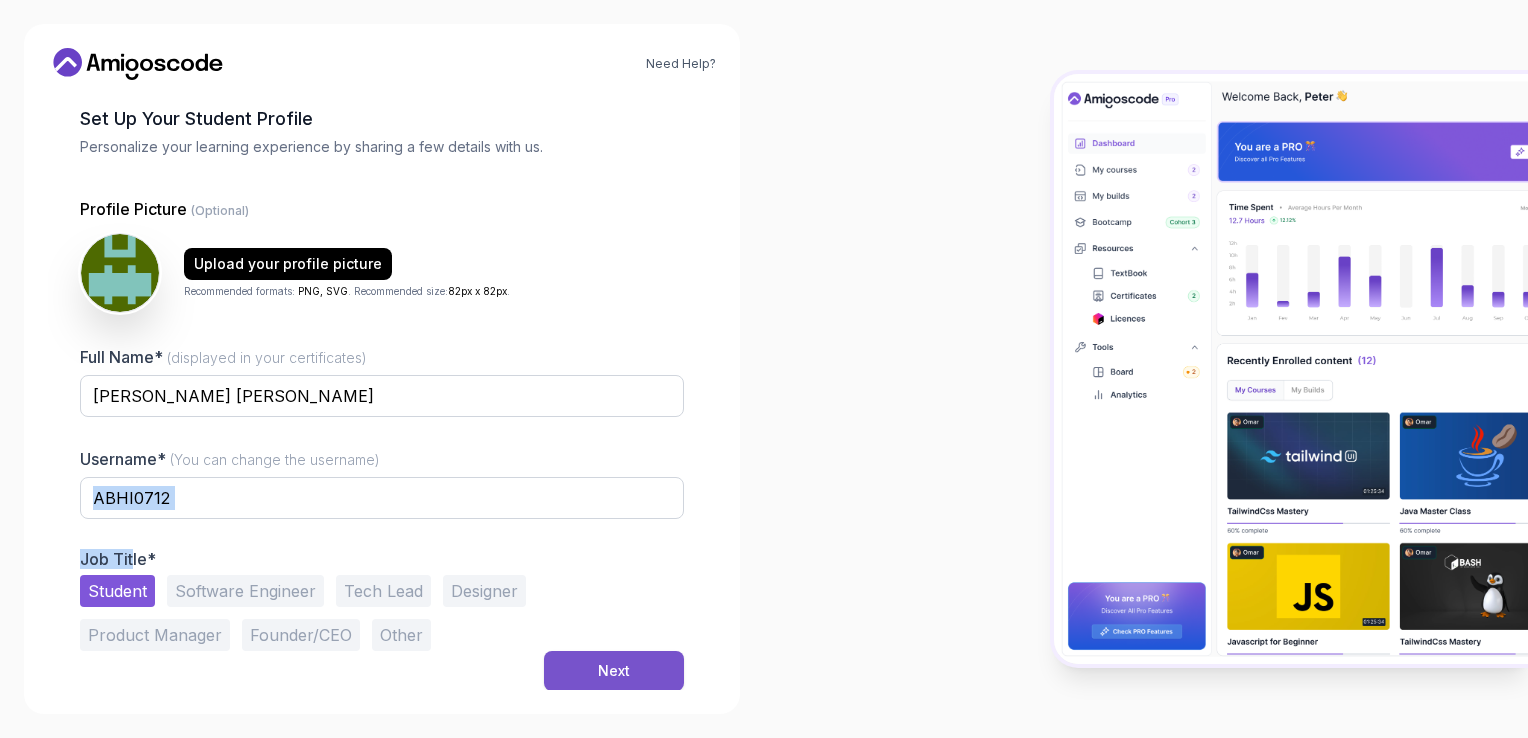 click on "Next" at bounding box center (614, 671) 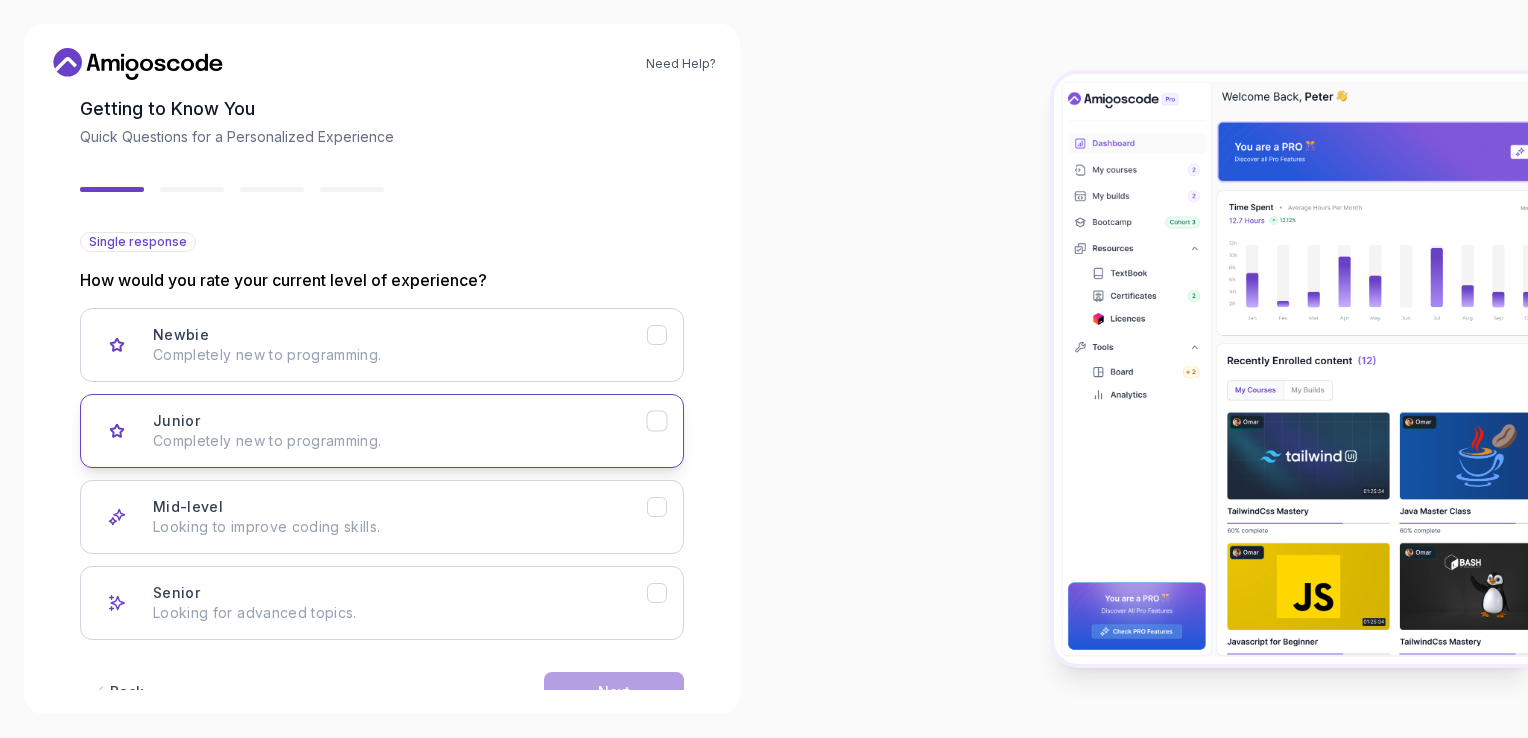 scroll, scrollTop: 104, scrollLeft: 0, axis: vertical 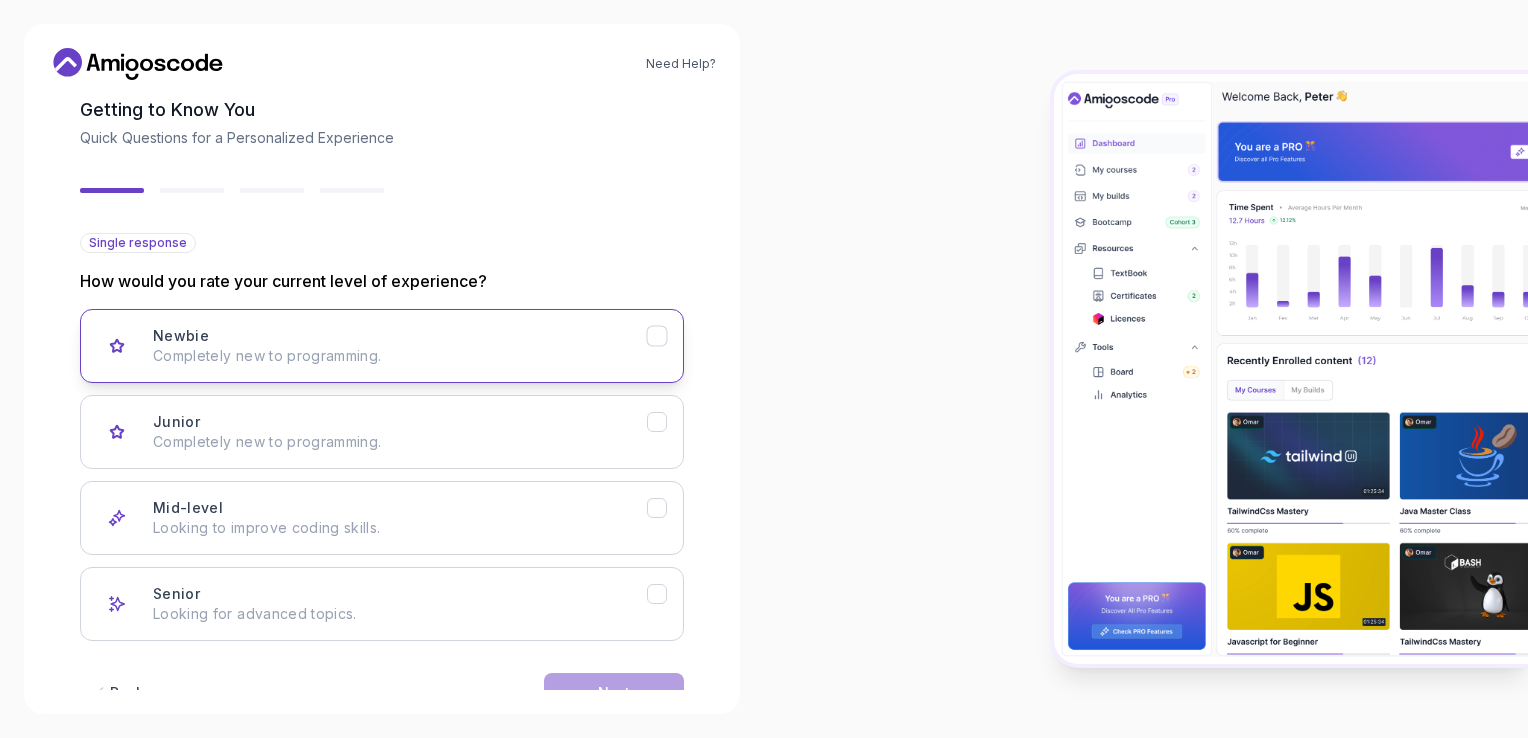 click on "Completely new to programming." at bounding box center [400, 356] 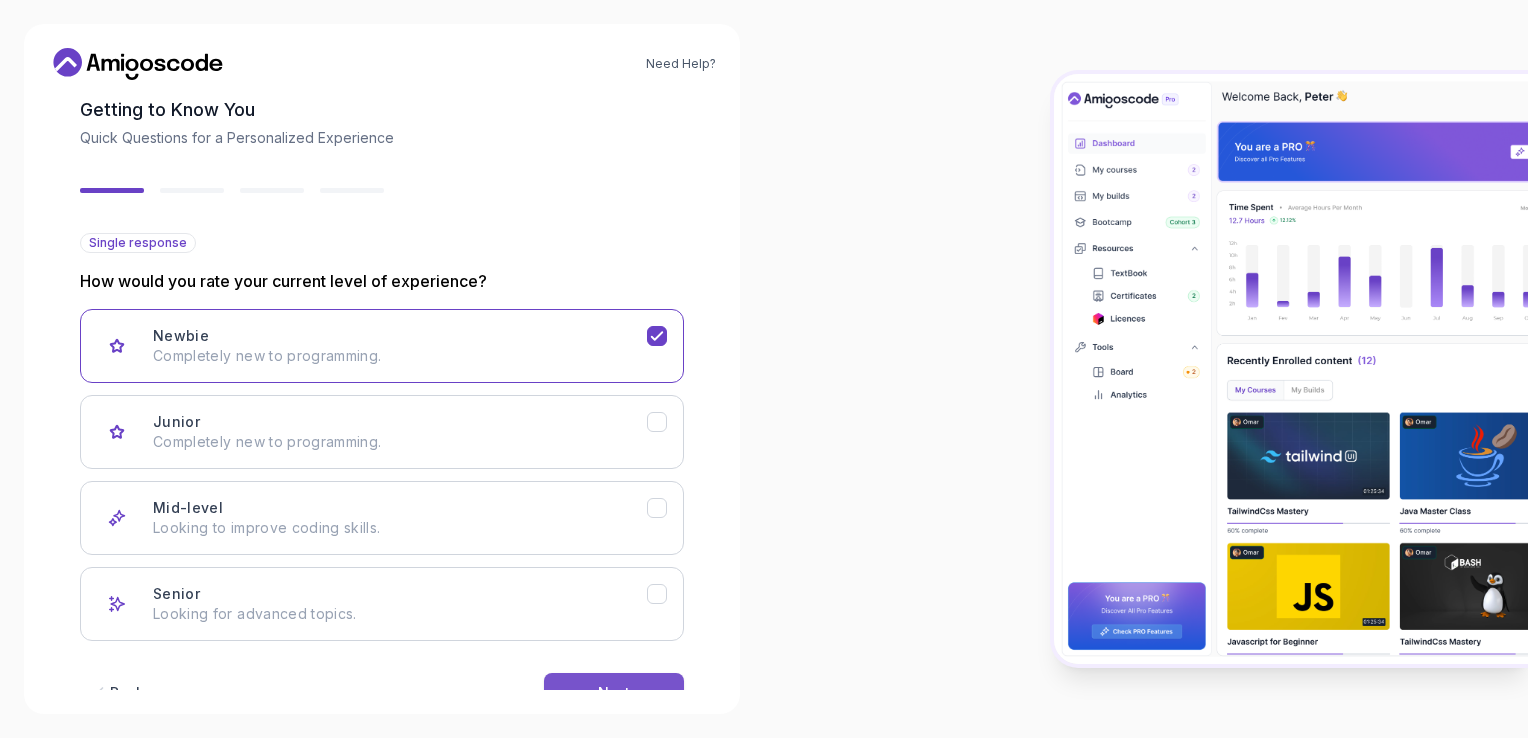 scroll, scrollTop: 156, scrollLeft: 0, axis: vertical 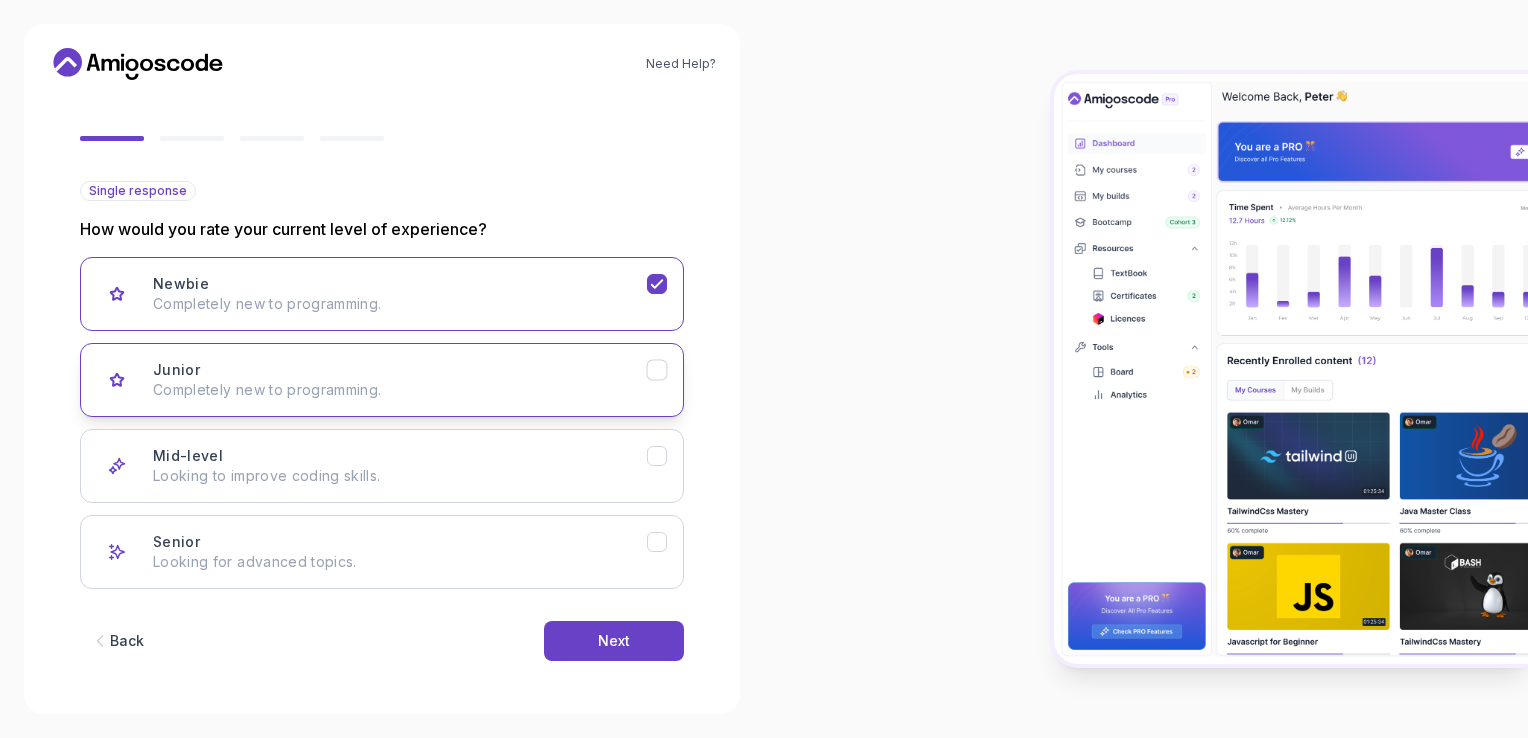 click on "Completely new to programming." at bounding box center [400, 390] 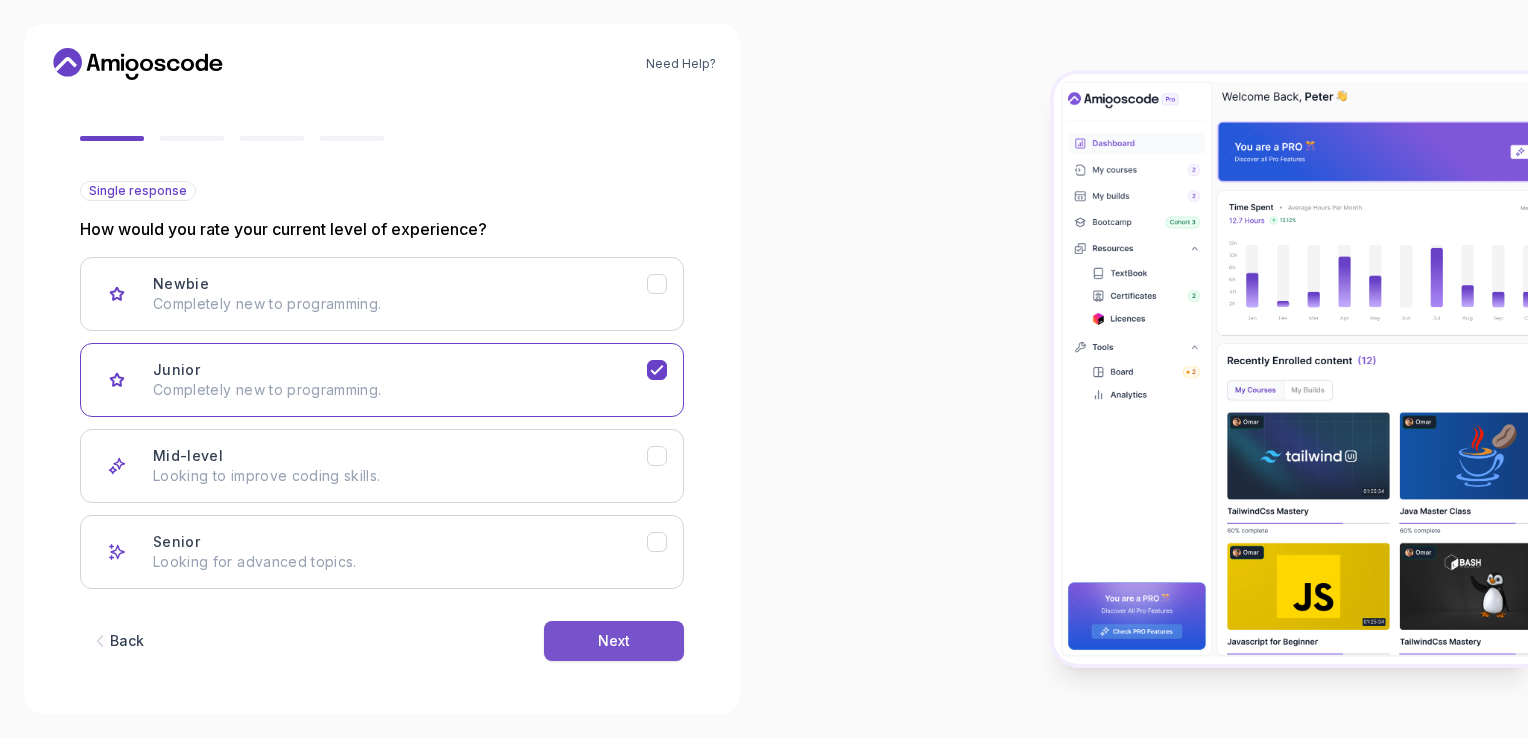 click on "Next" at bounding box center (614, 641) 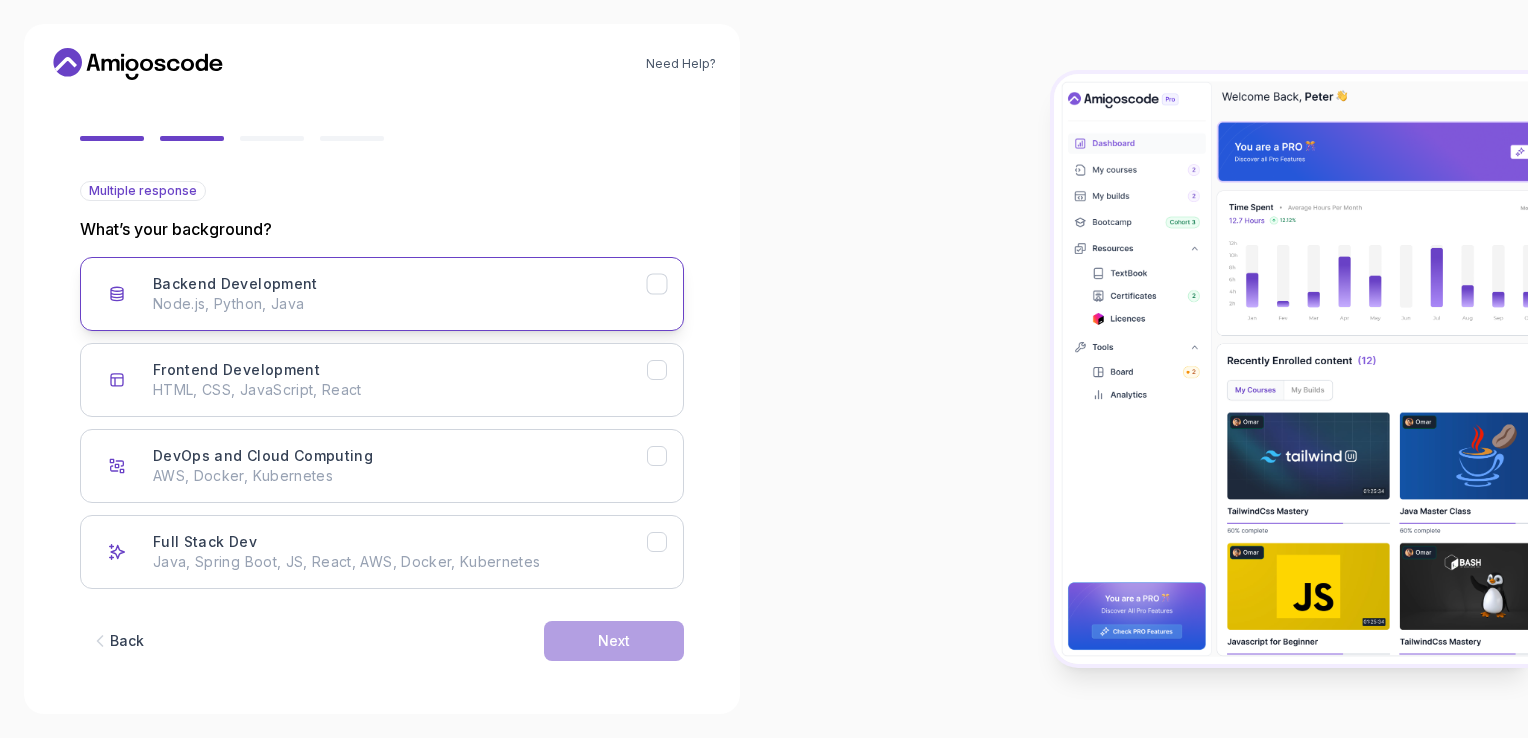 click on "Backend Development Node.js, Python, Java" at bounding box center (400, 294) 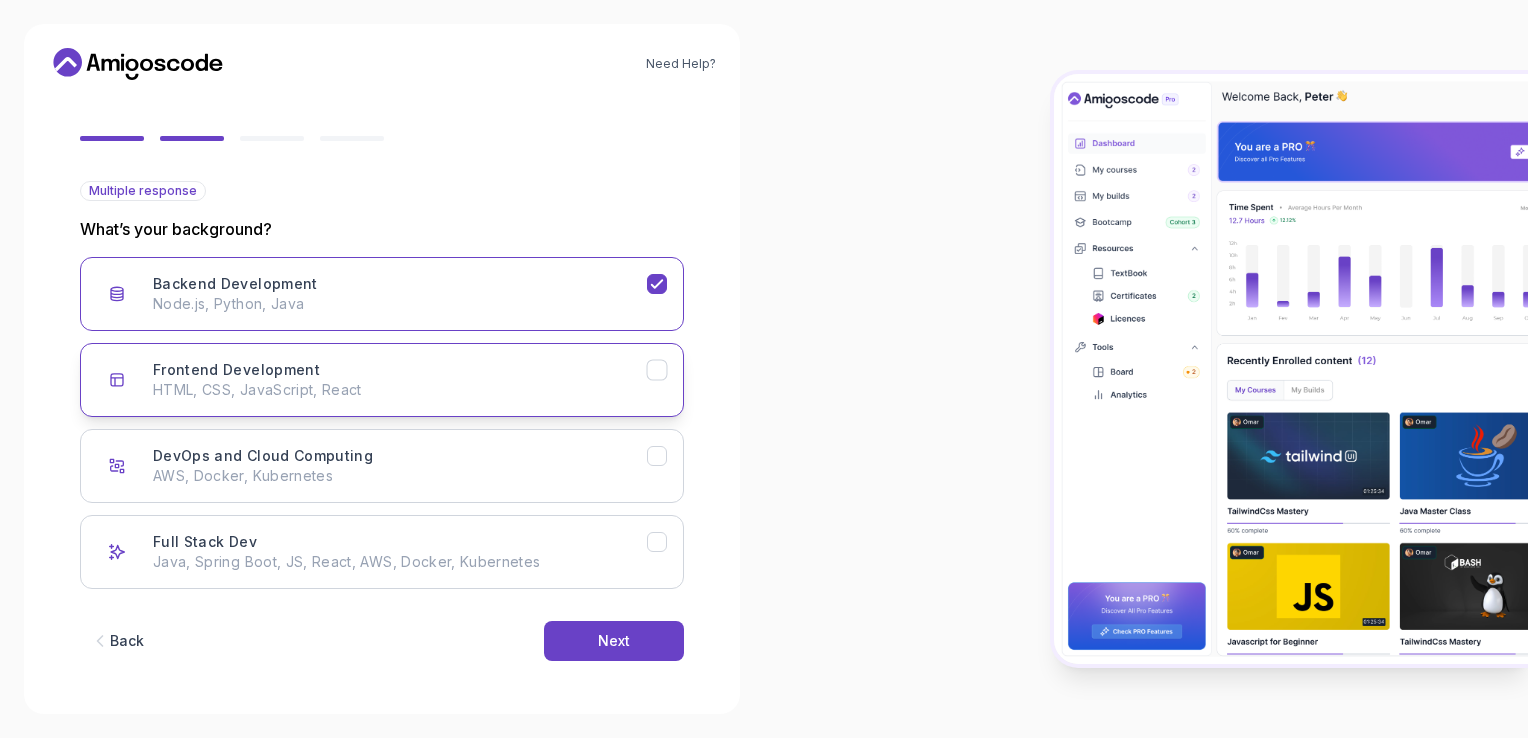 click on "HTML, CSS, JavaScript, React" at bounding box center [400, 390] 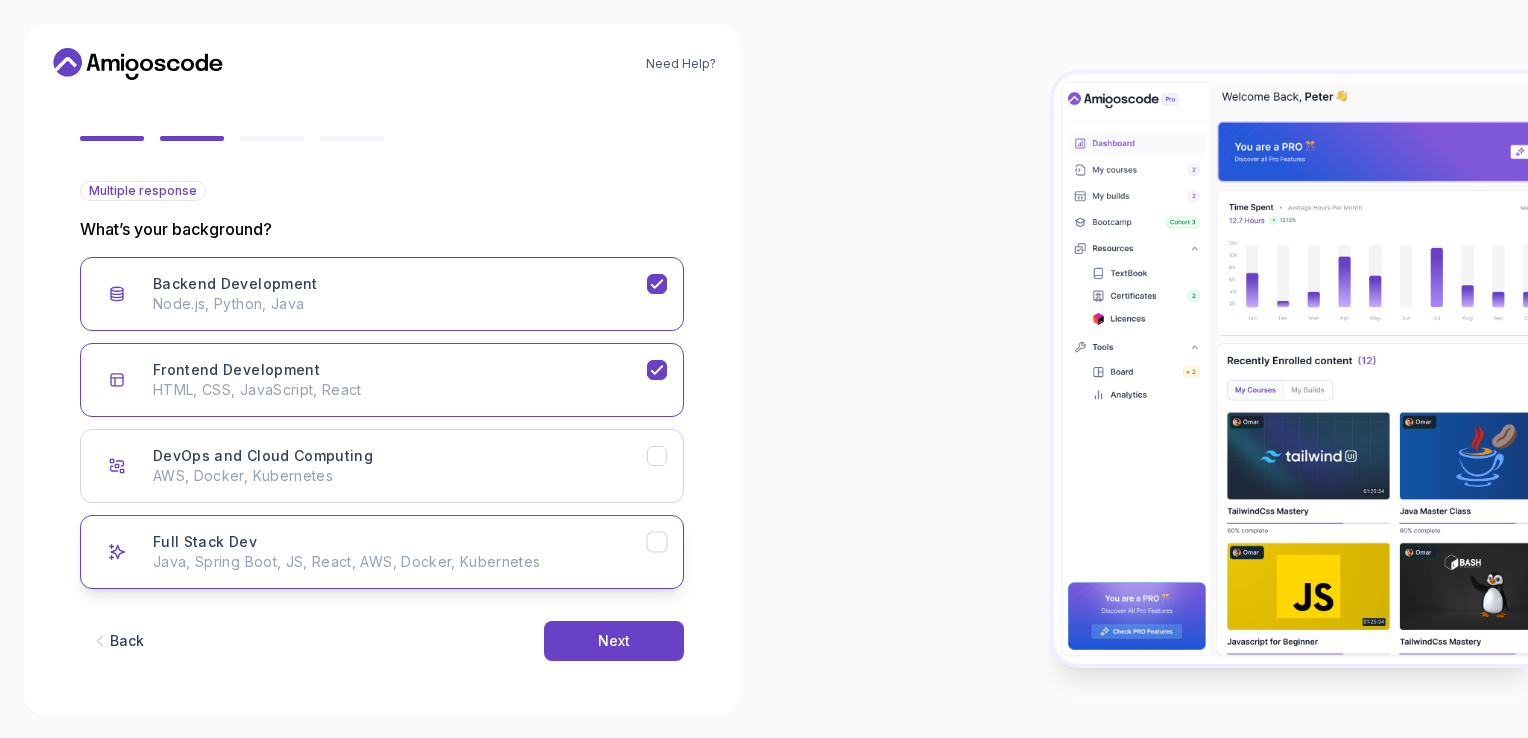 click on "Java, Spring Boot, JS, React, AWS, Docker, Kubernetes" at bounding box center (400, 562) 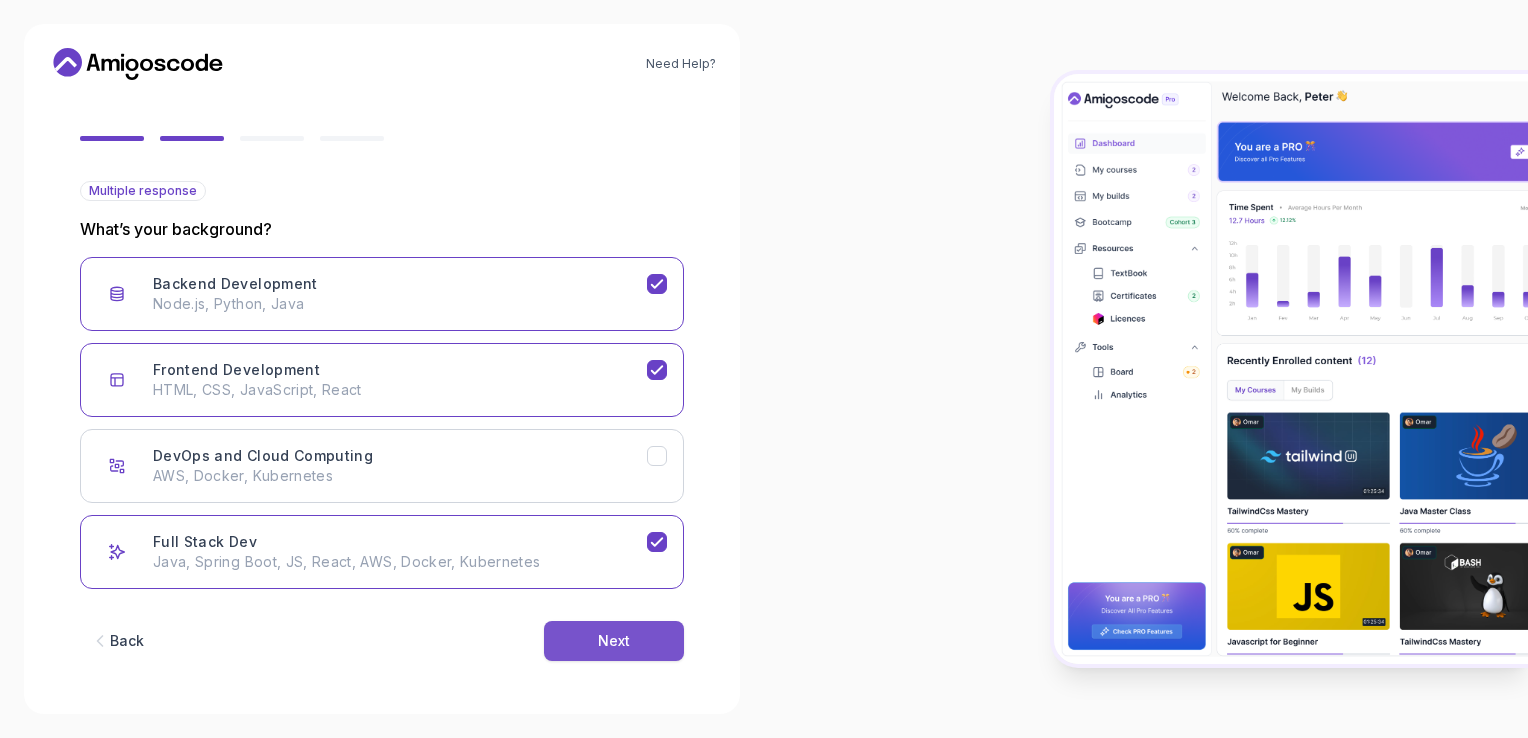 click on "Next" at bounding box center [614, 641] 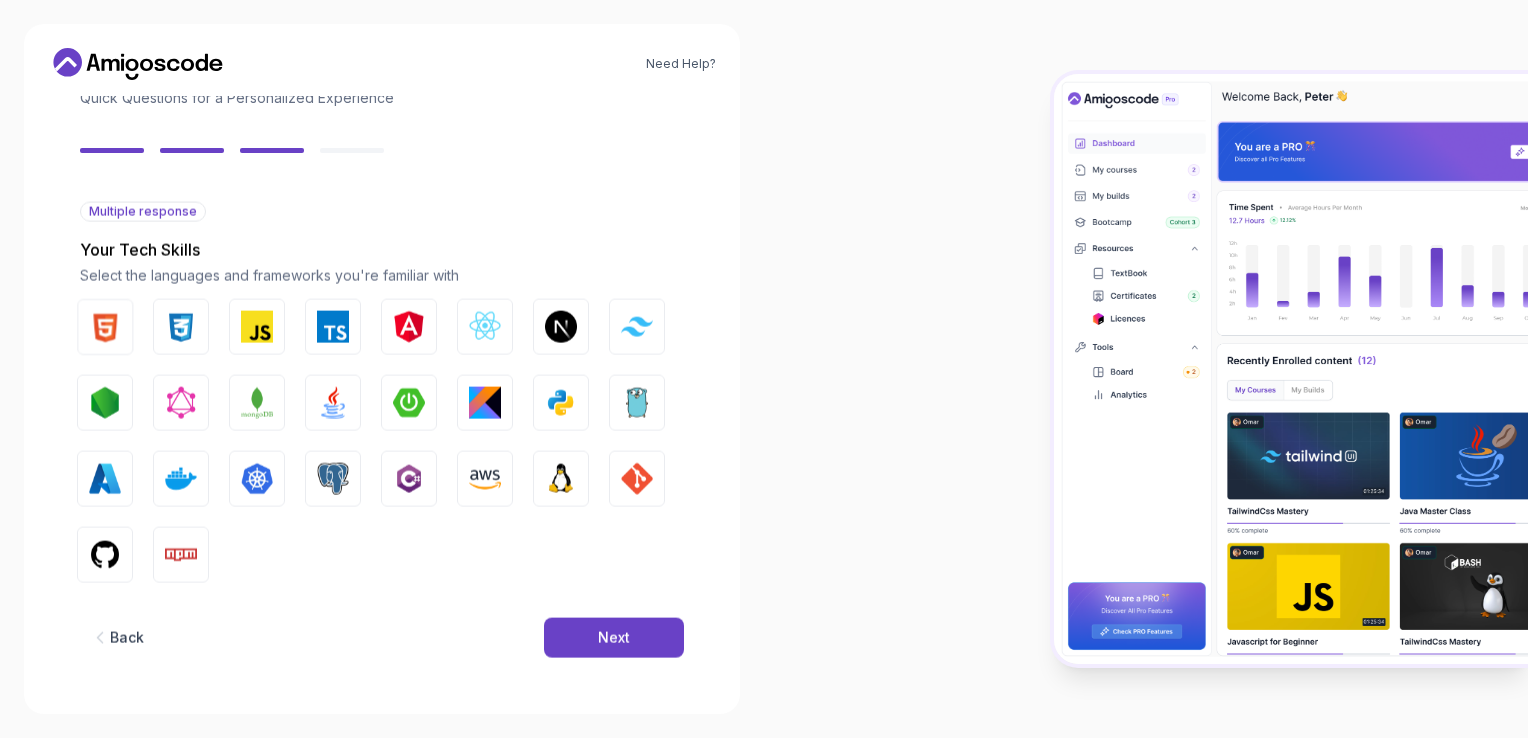scroll, scrollTop: 134, scrollLeft: 0, axis: vertical 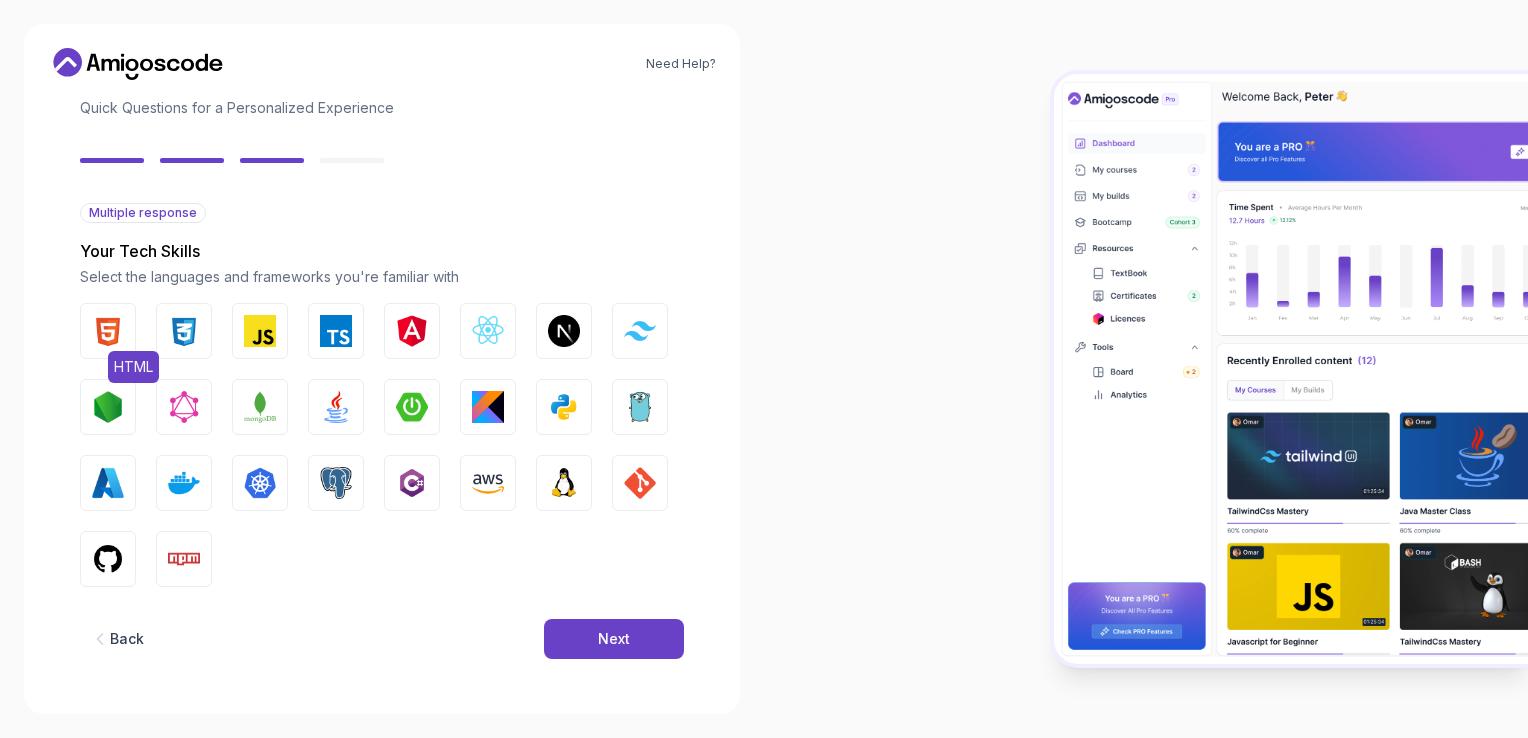 click at bounding box center [108, 331] 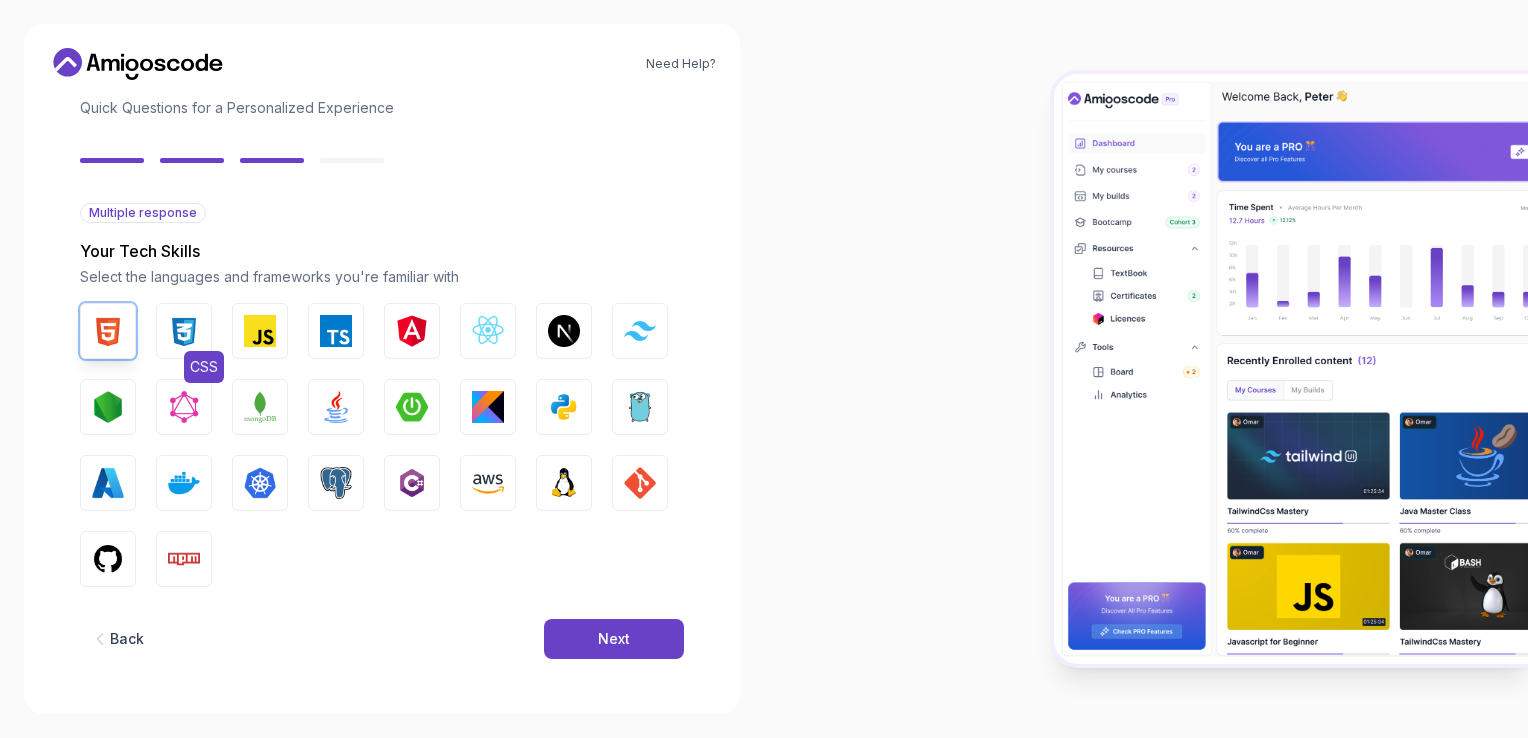click on "CSS" at bounding box center (184, 331) 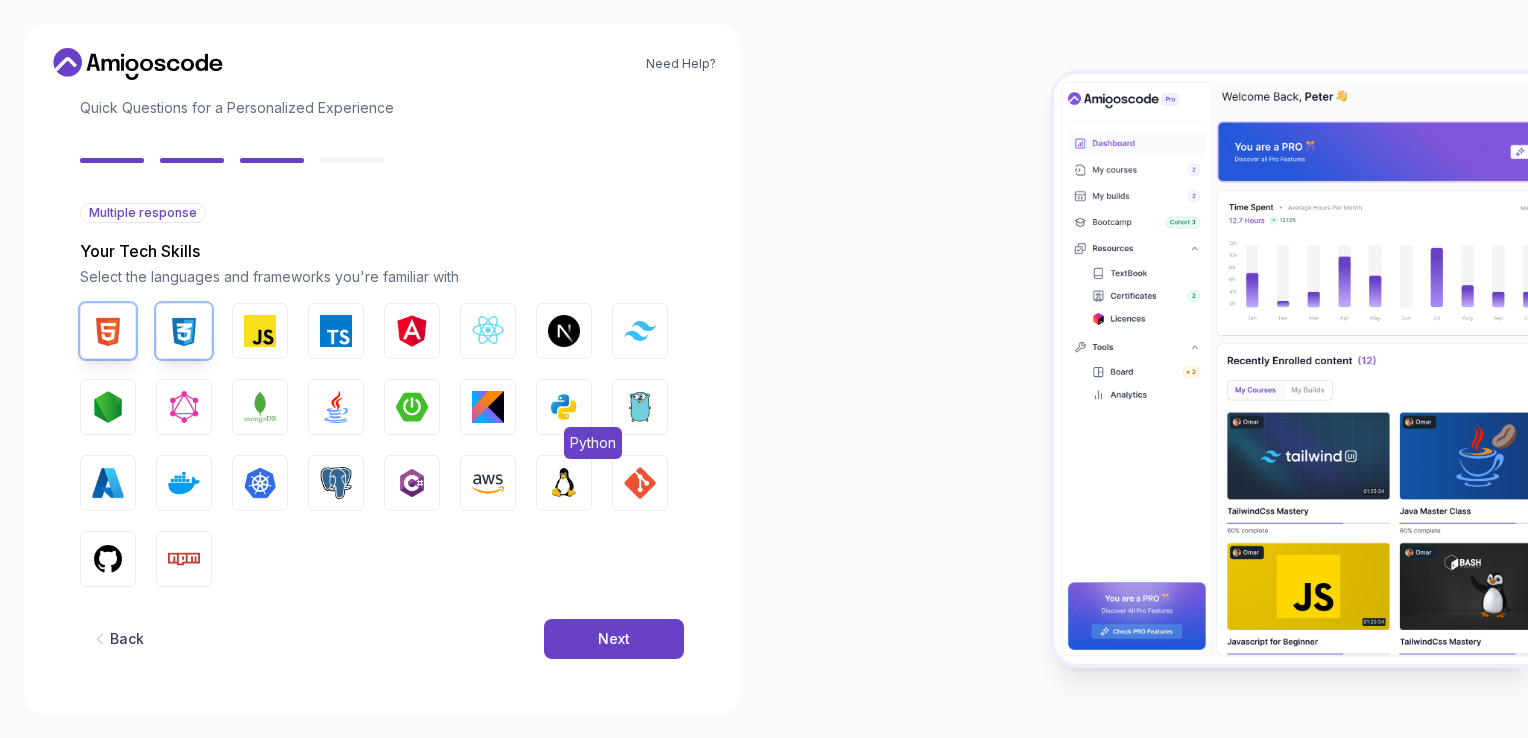 click at bounding box center [564, 407] 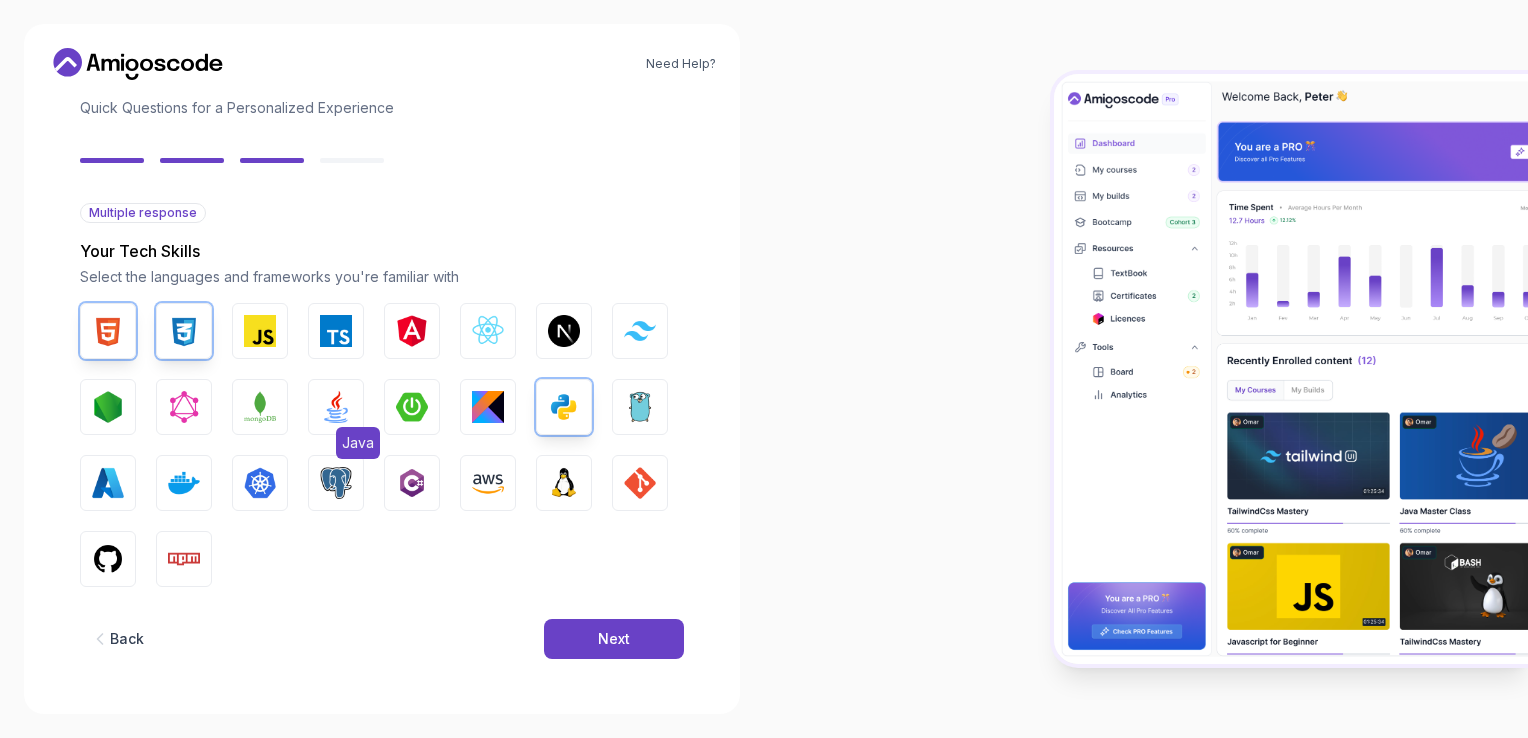 click at bounding box center (336, 407) 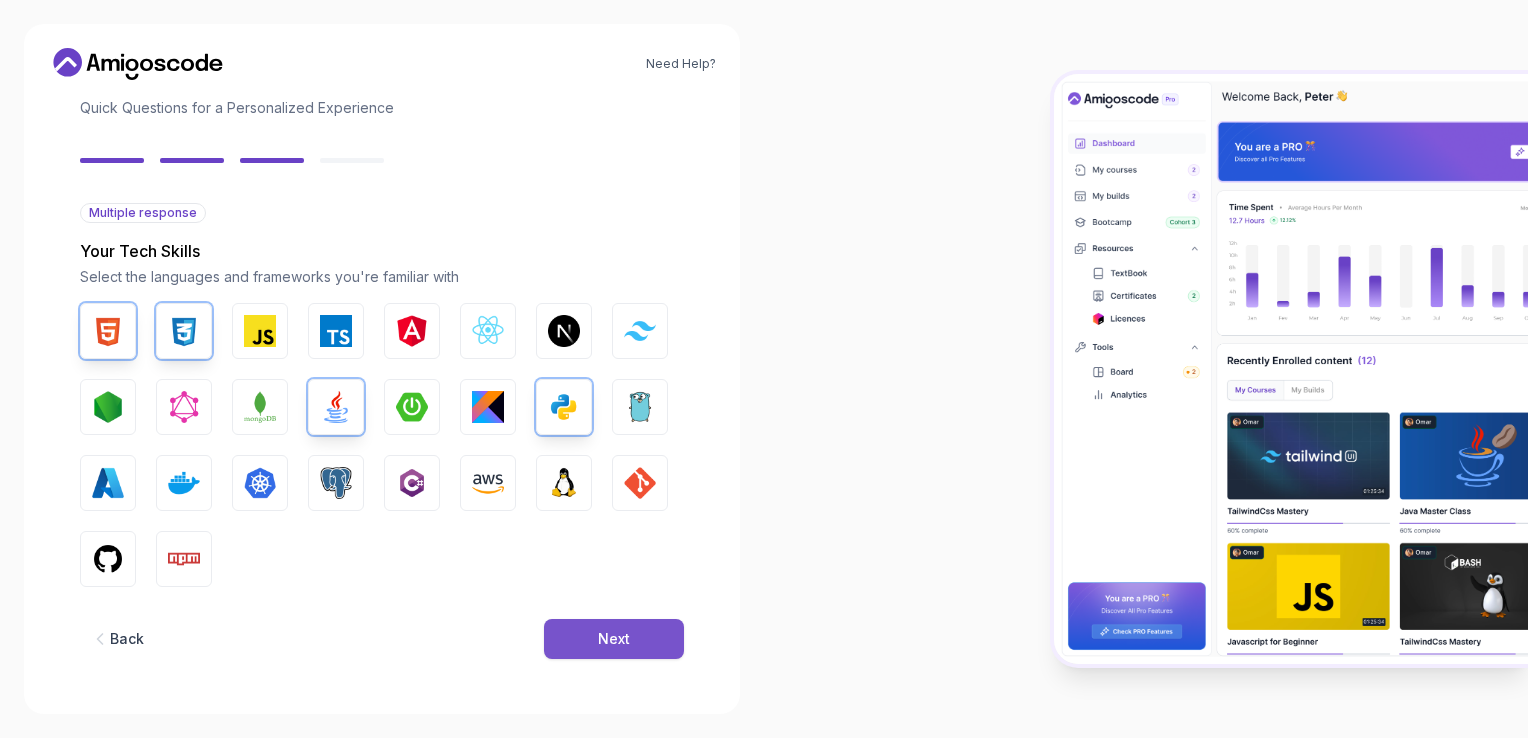 click on "Next" at bounding box center (614, 639) 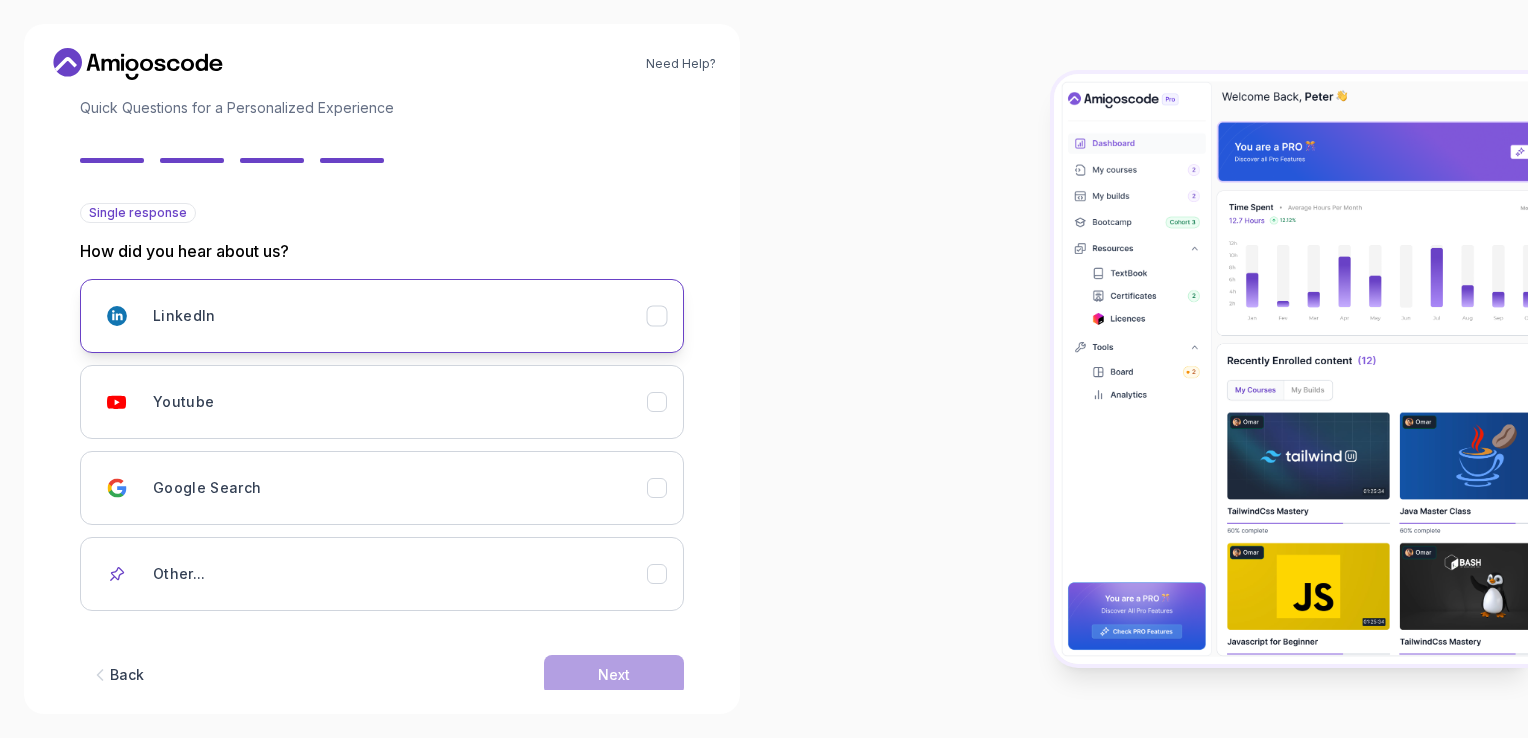 scroll, scrollTop: 168, scrollLeft: 0, axis: vertical 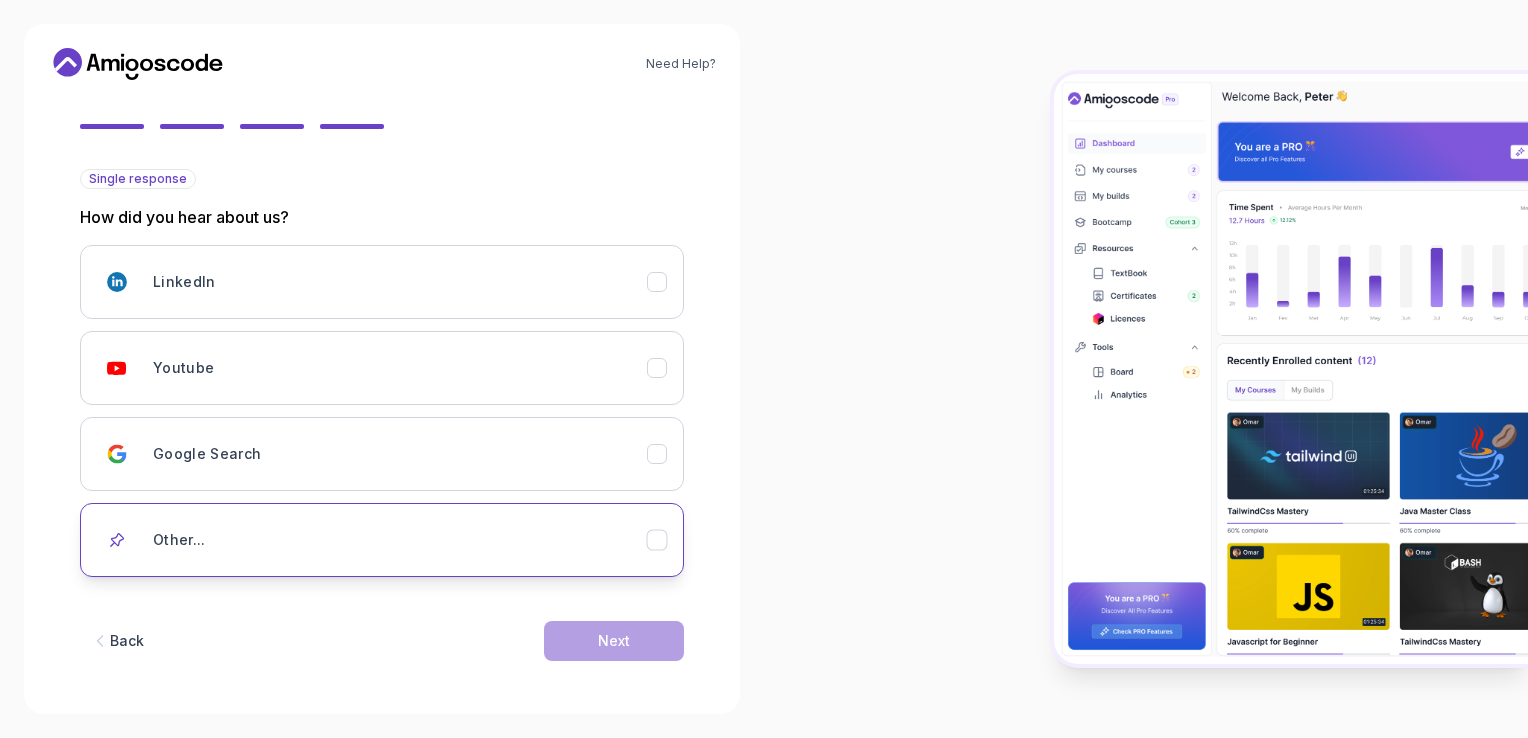 click on "Other..." at bounding box center (400, 540) 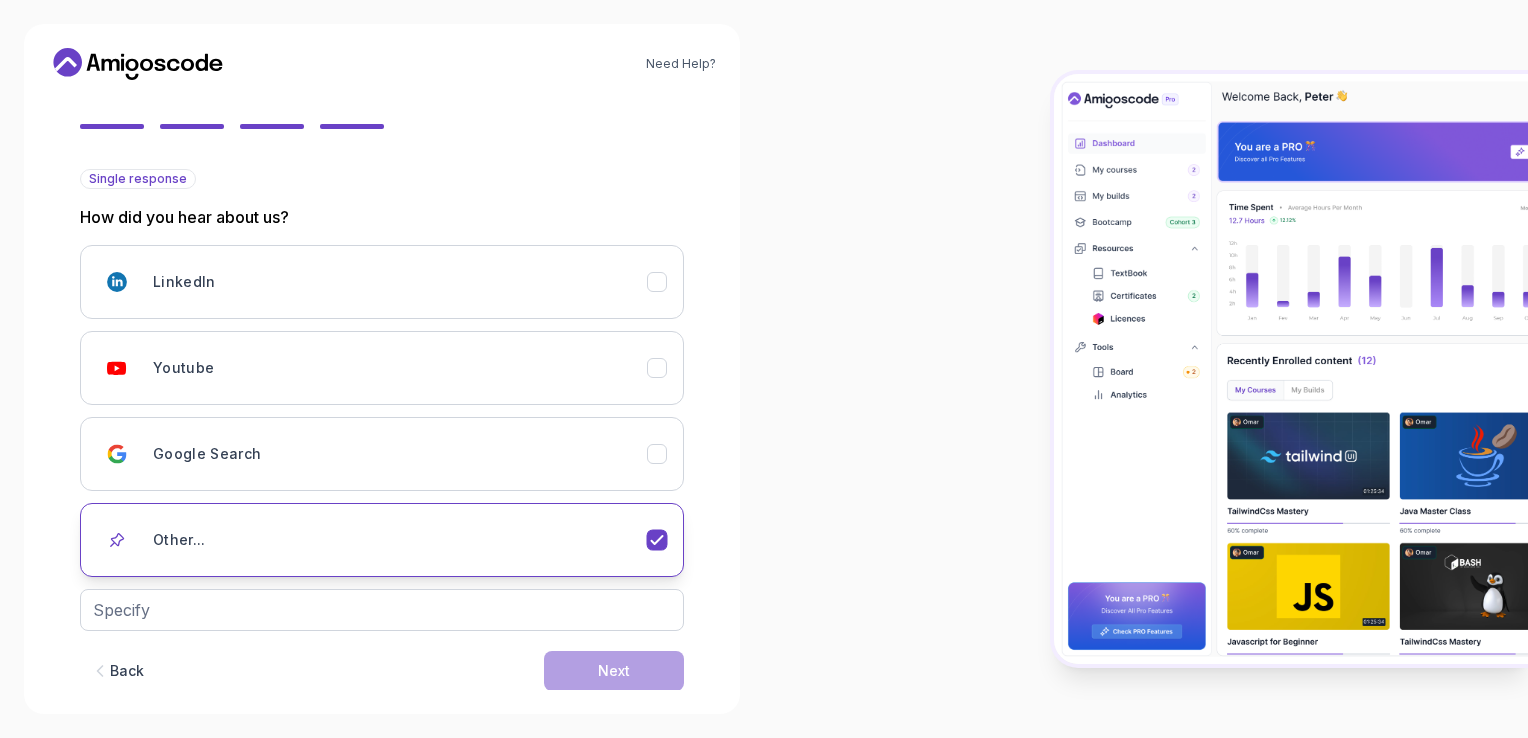 scroll, scrollTop: 199, scrollLeft: 0, axis: vertical 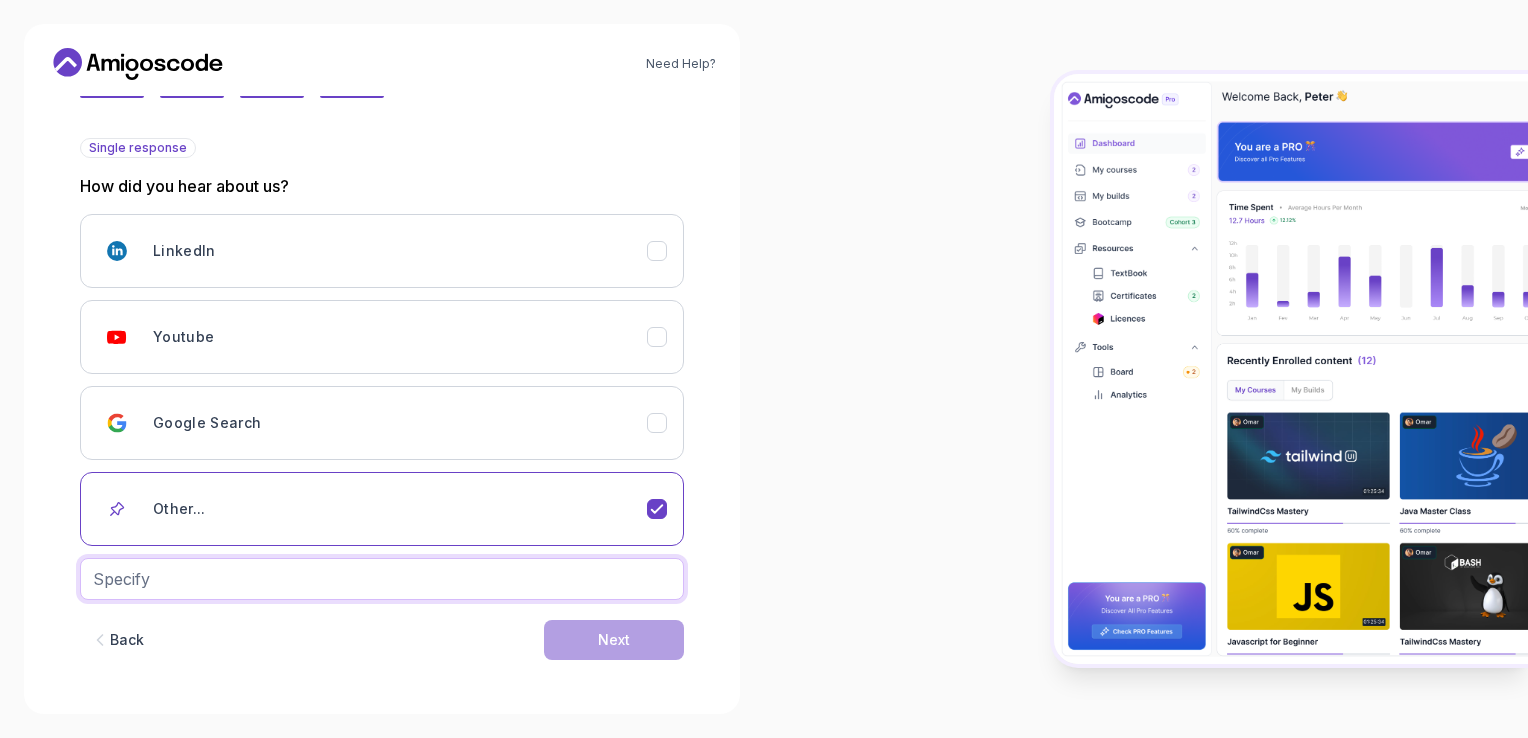 click at bounding box center (382, 579) 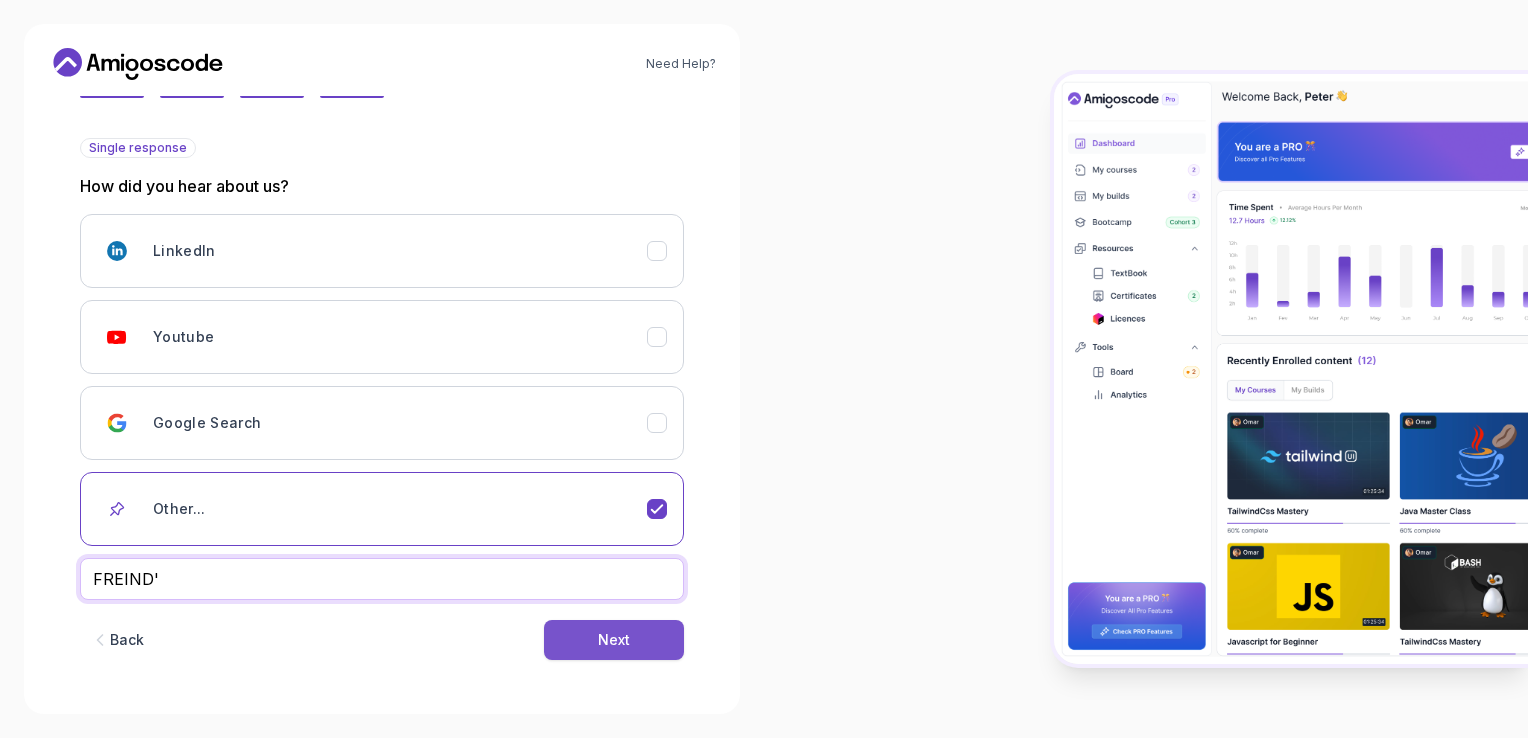 type on "FREIND'" 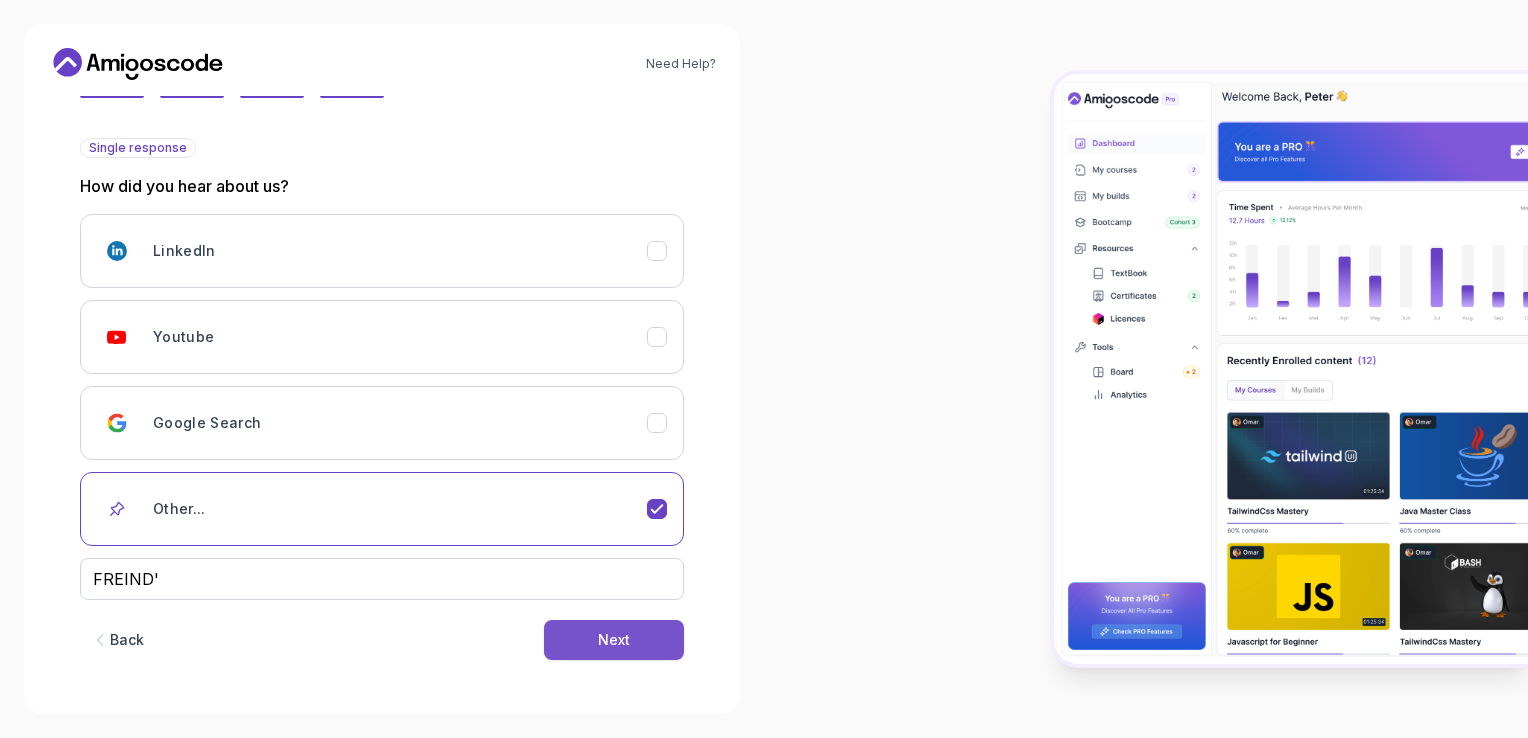 click on "Next" at bounding box center (614, 640) 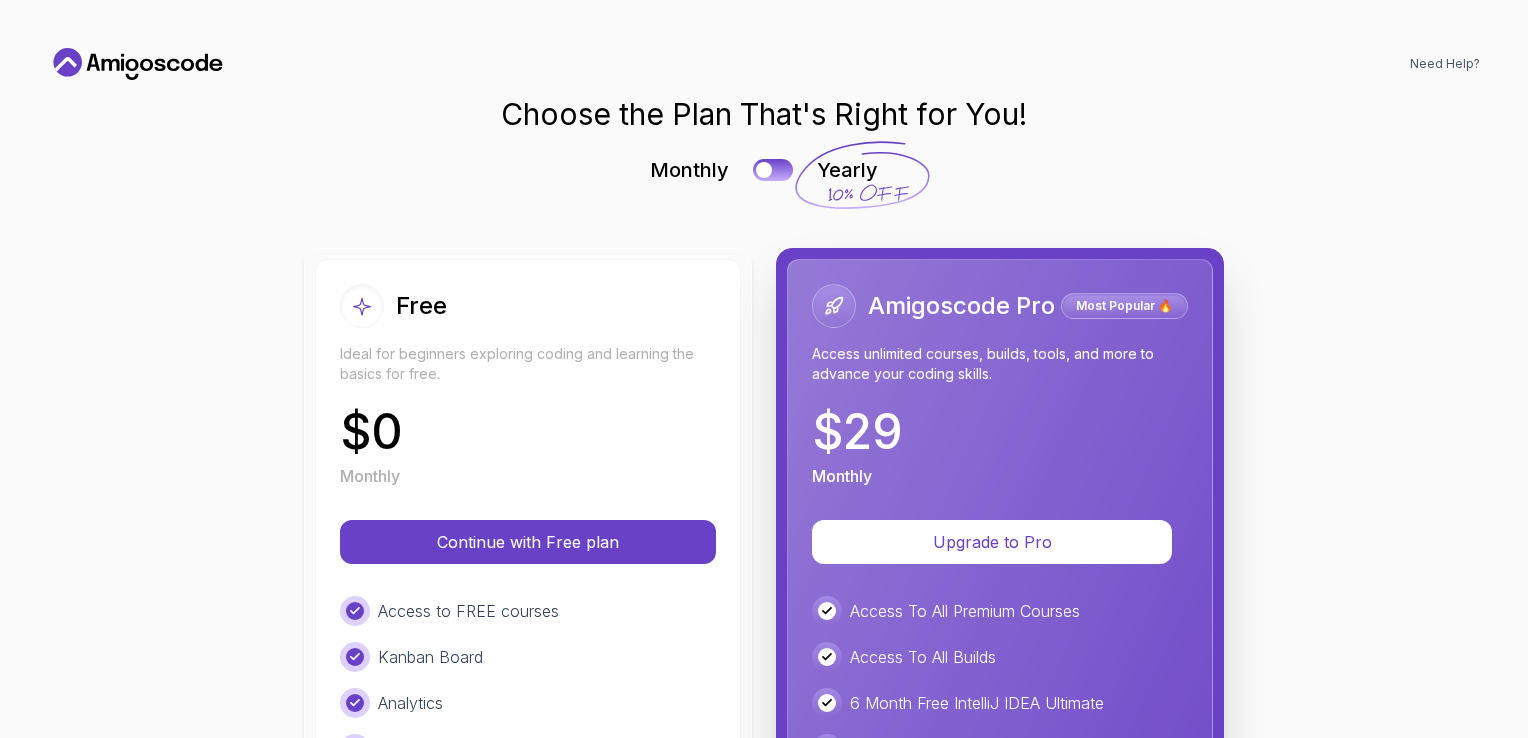 scroll, scrollTop: 0, scrollLeft: 0, axis: both 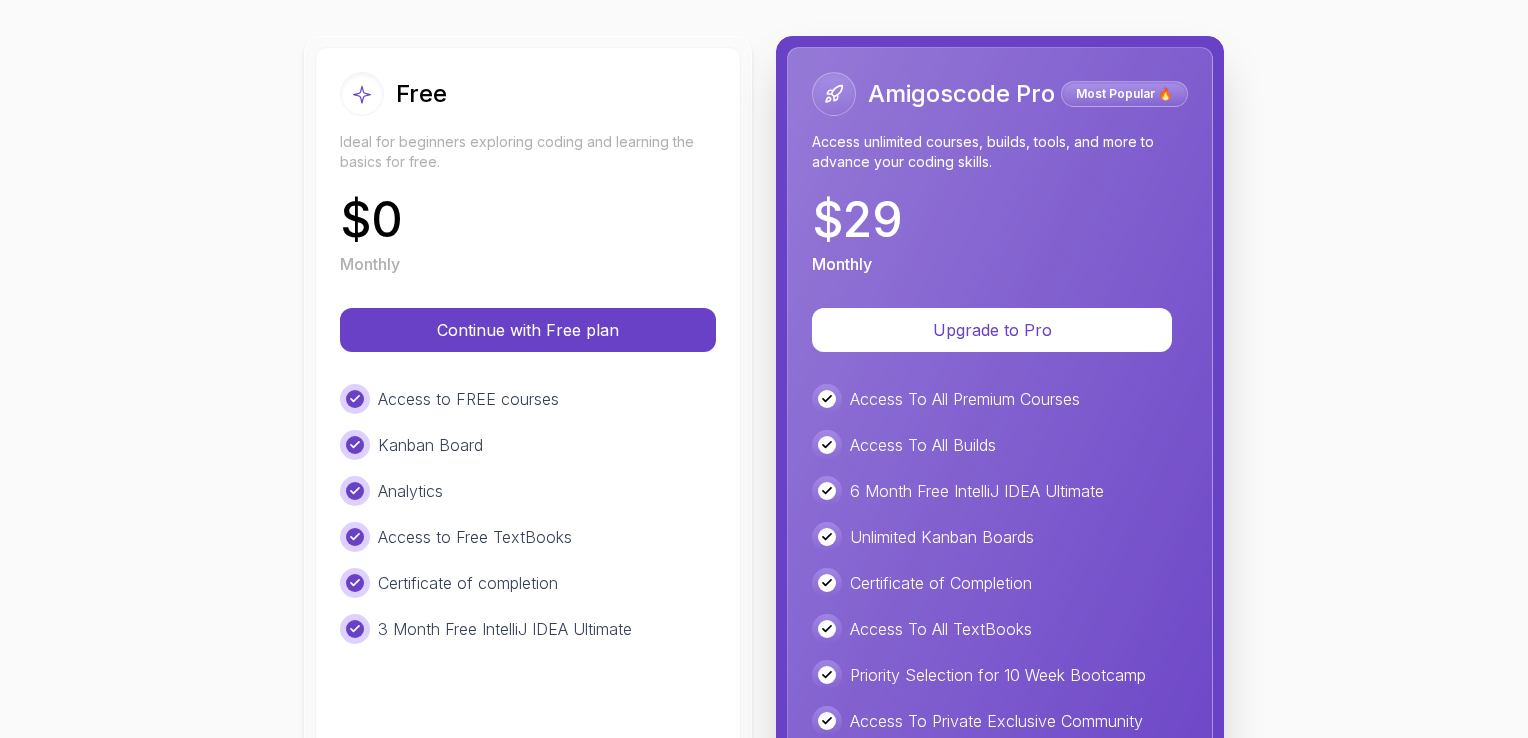 click 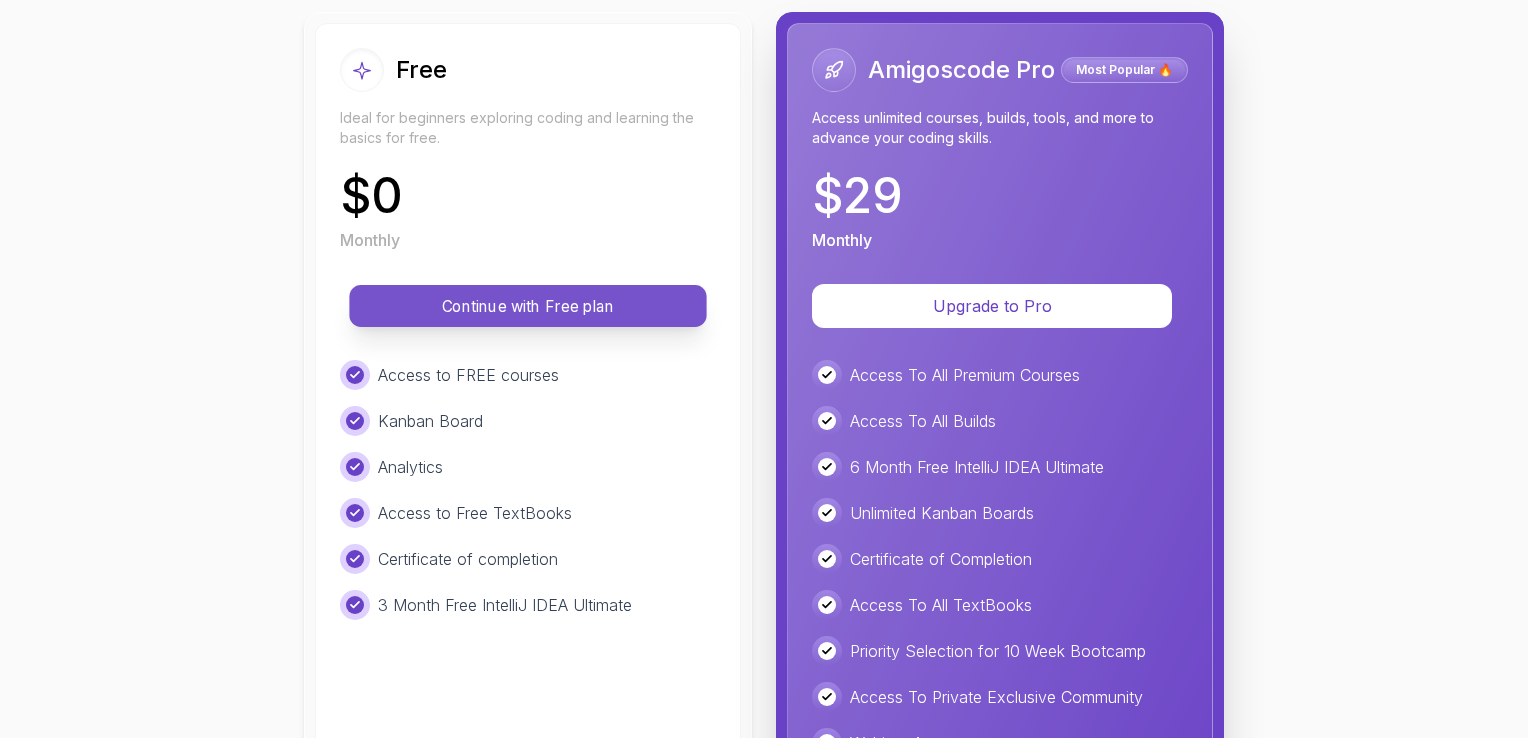 click on "Continue with Free plan" at bounding box center (528, 306) 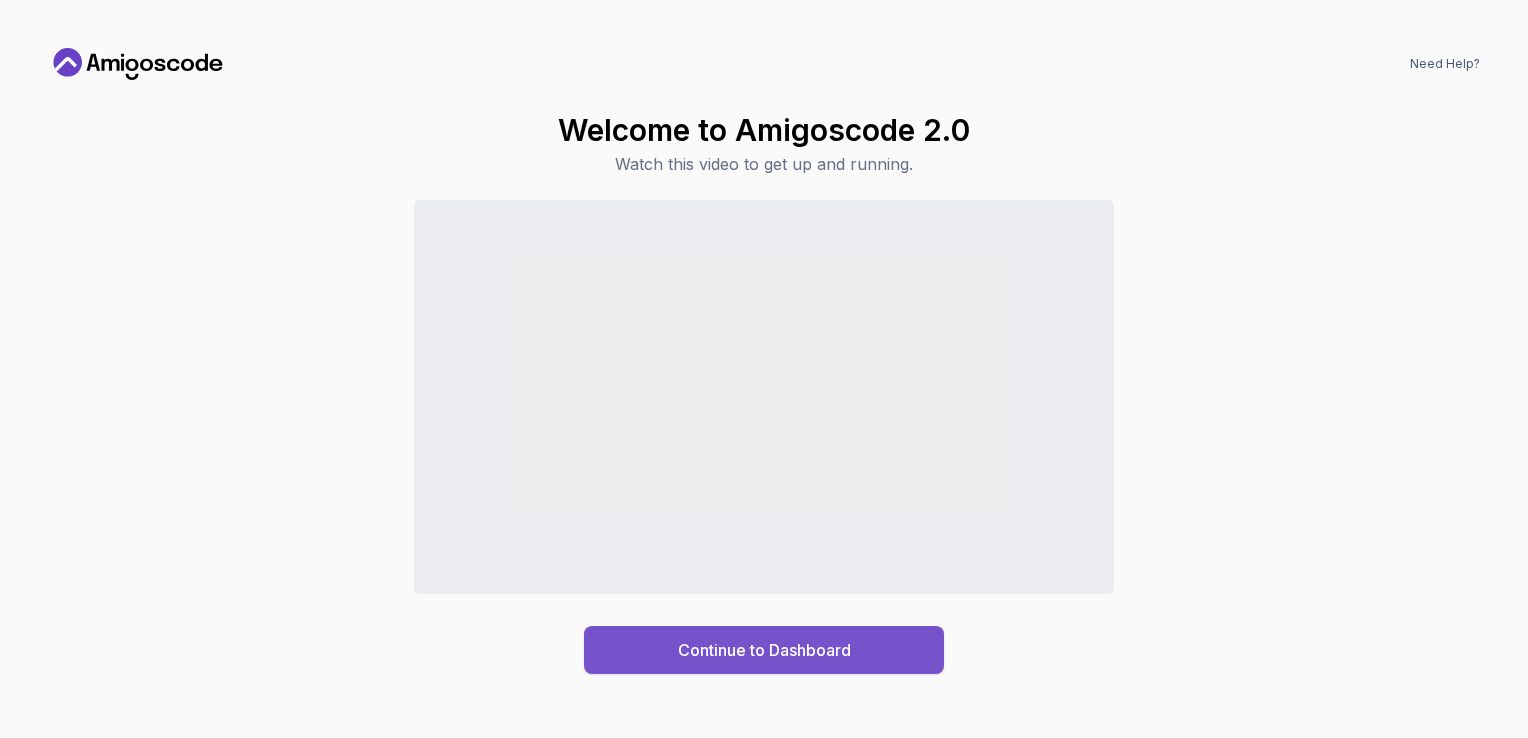 click on "Continue to Dashboard" at bounding box center [764, 650] 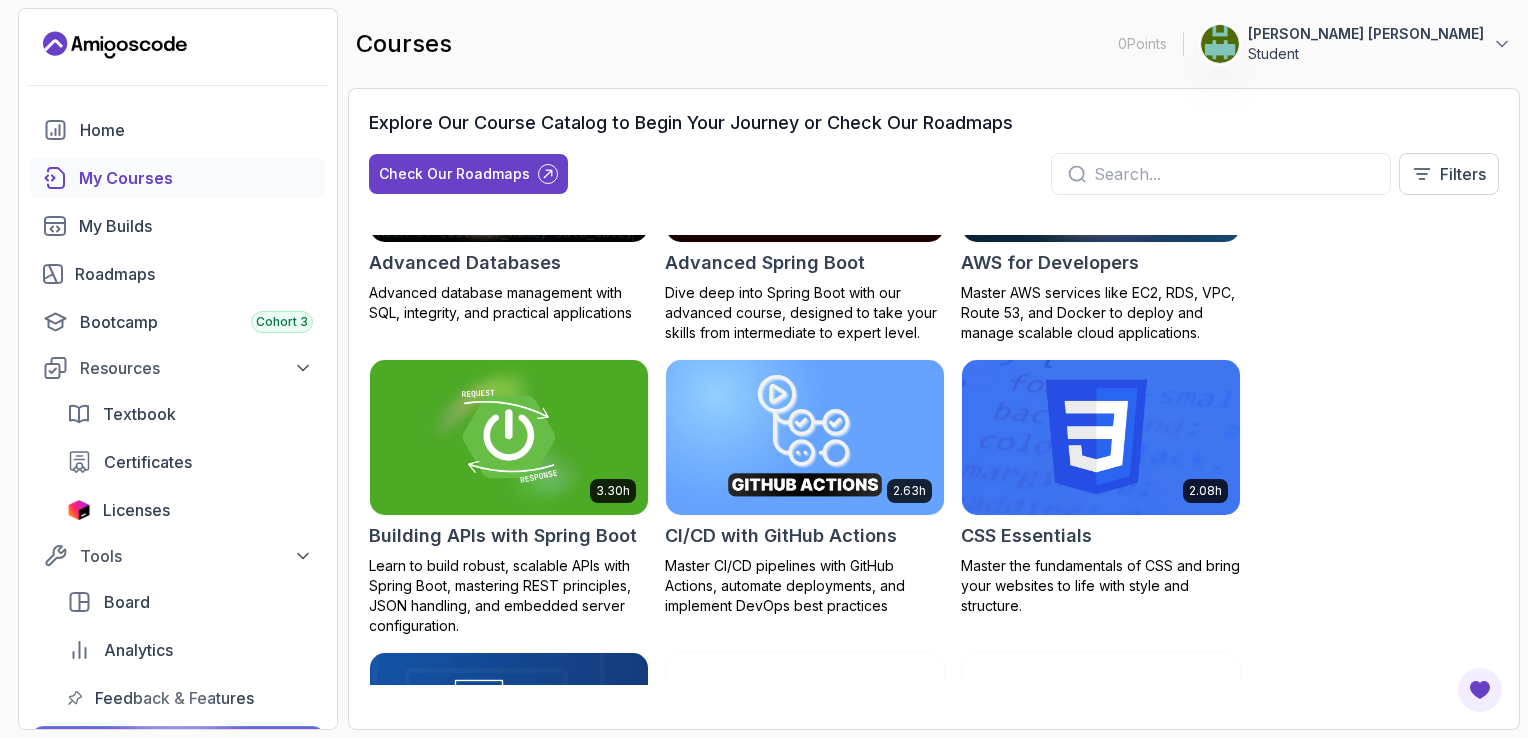 scroll, scrollTop: 0, scrollLeft: 0, axis: both 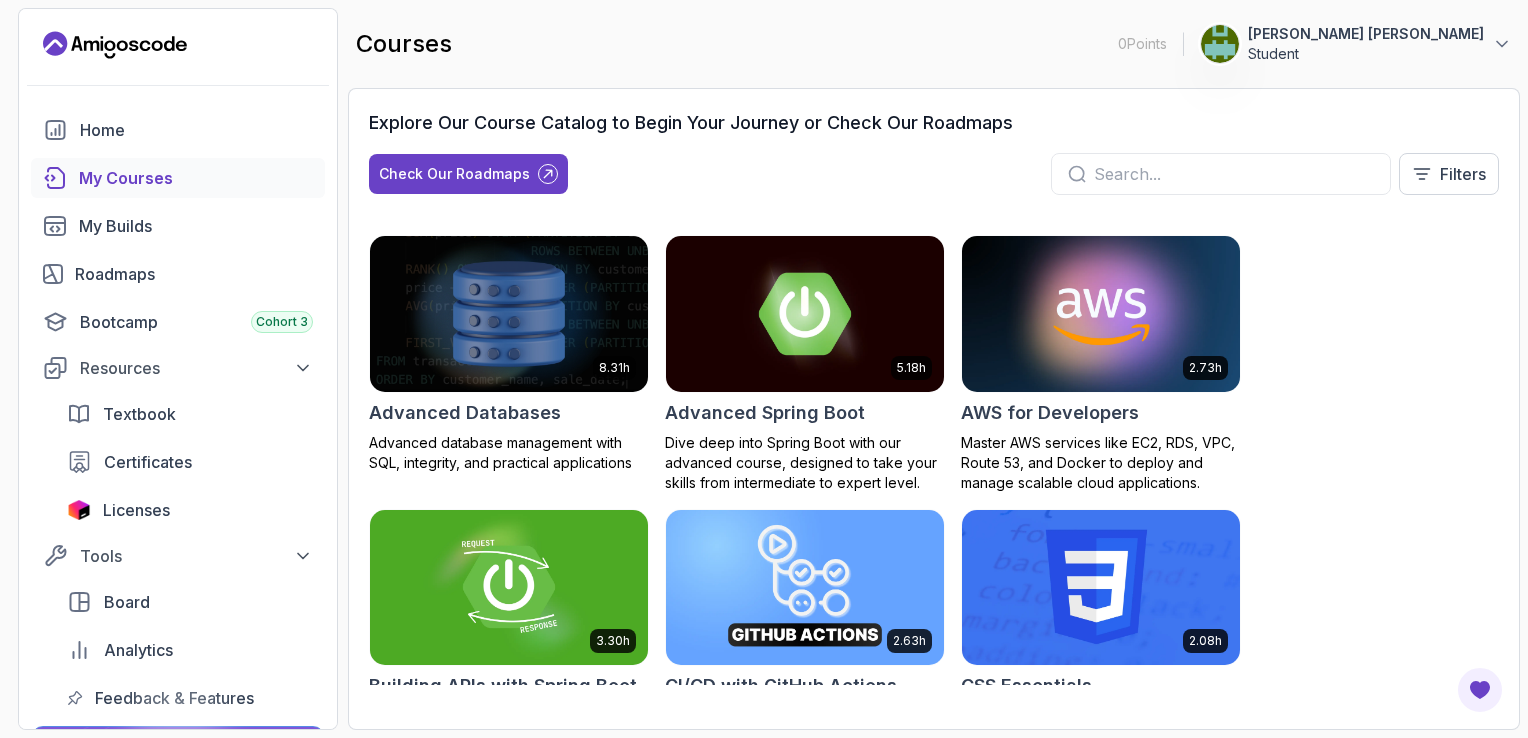 click at bounding box center (1234, 174) 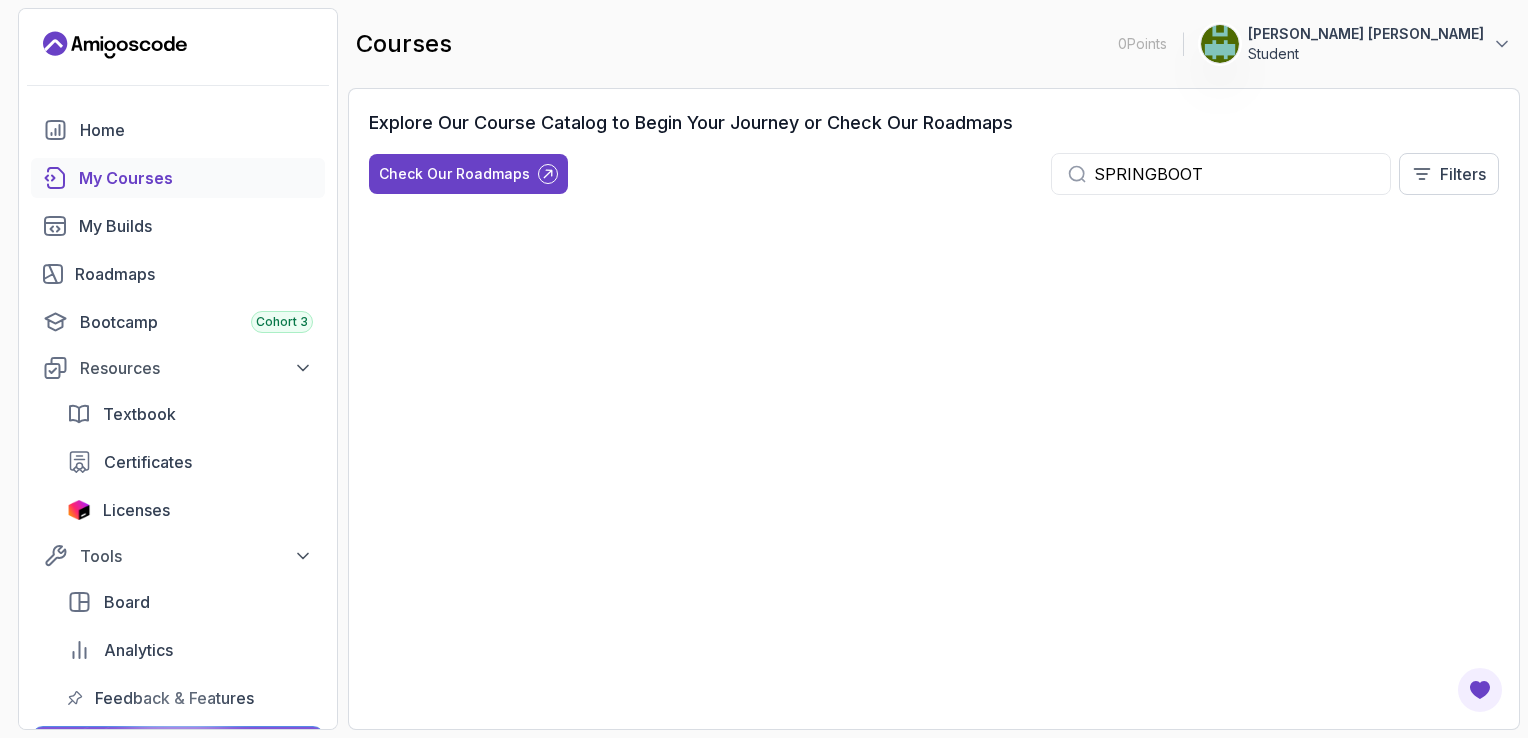 type on "SPRINGBOOT" 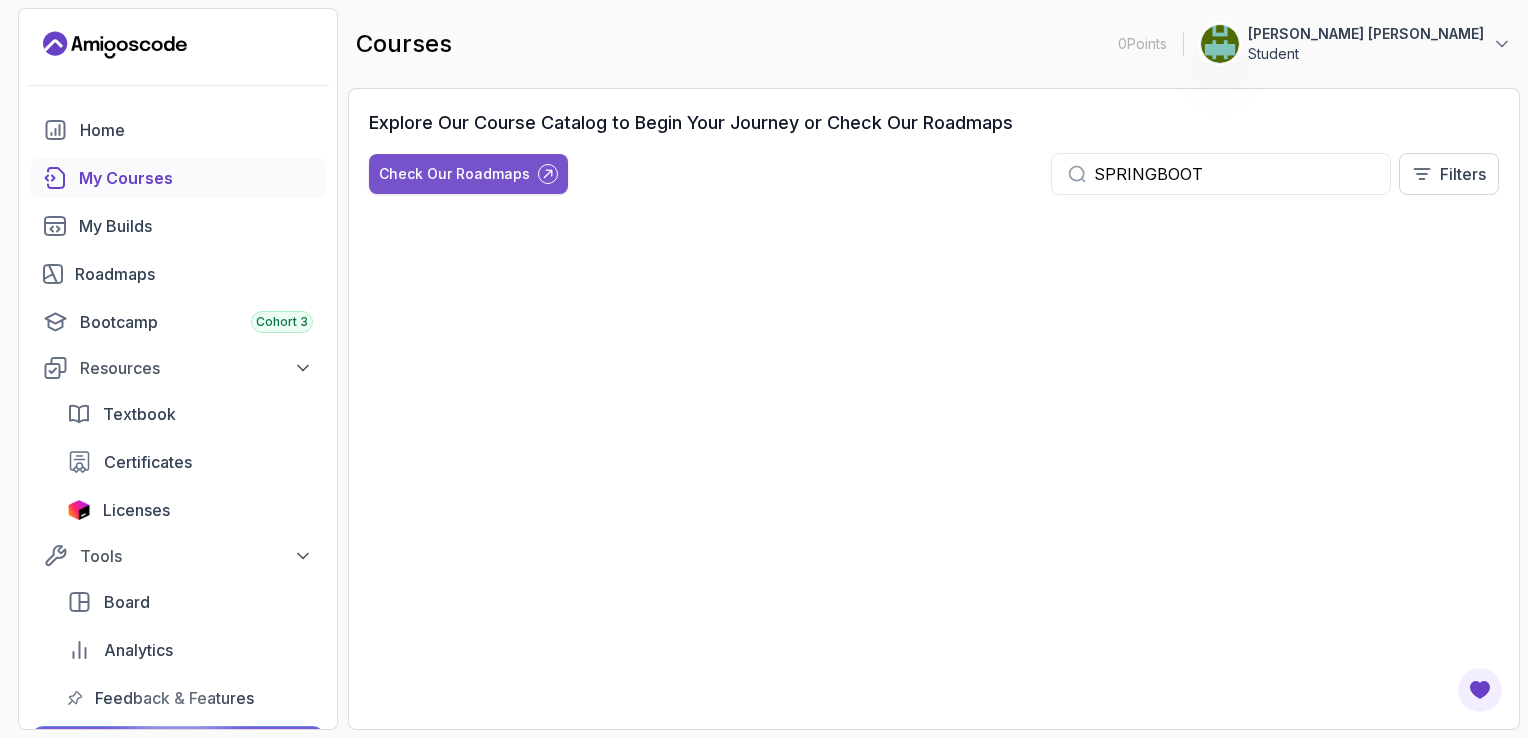 click 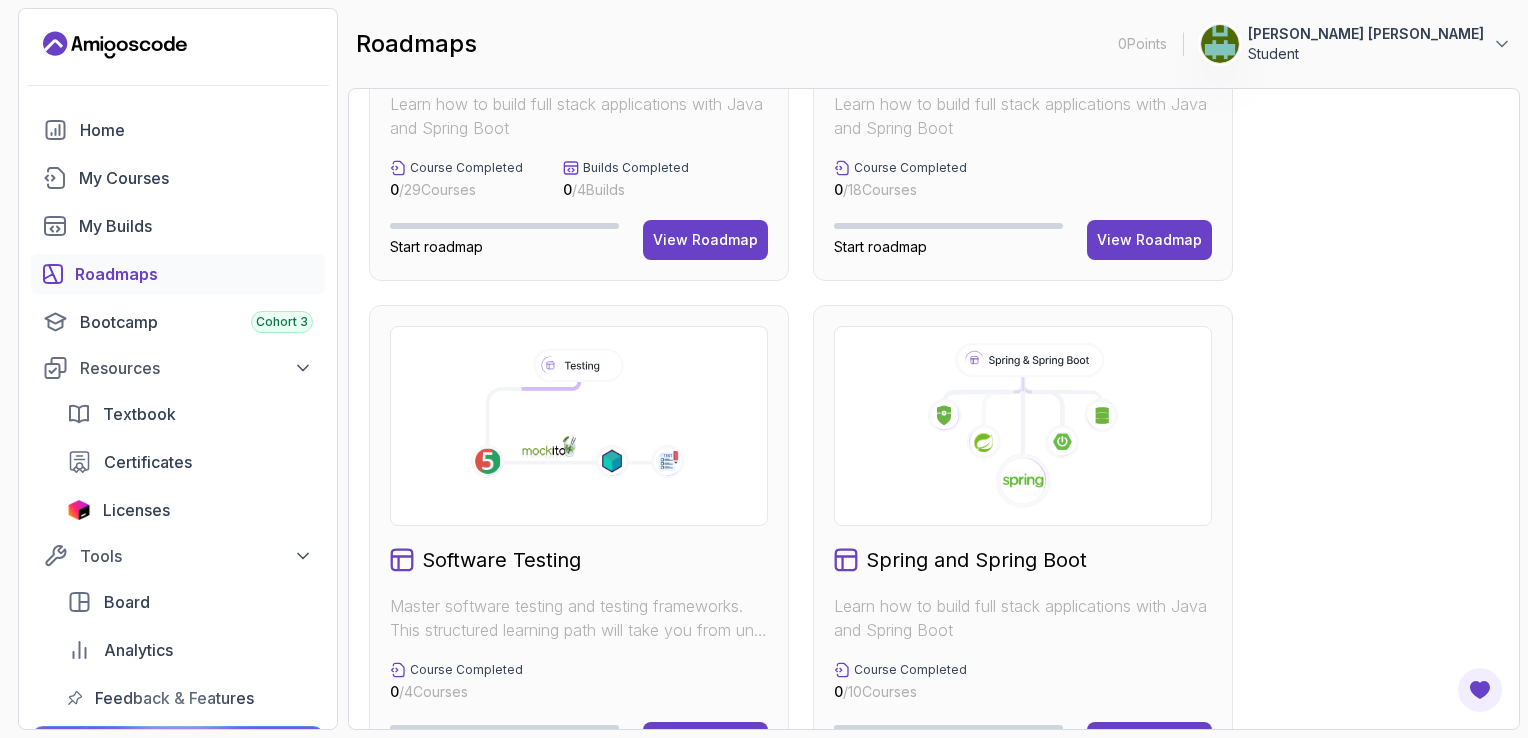 scroll, scrollTop: 880, scrollLeft: 0, axis: vertical 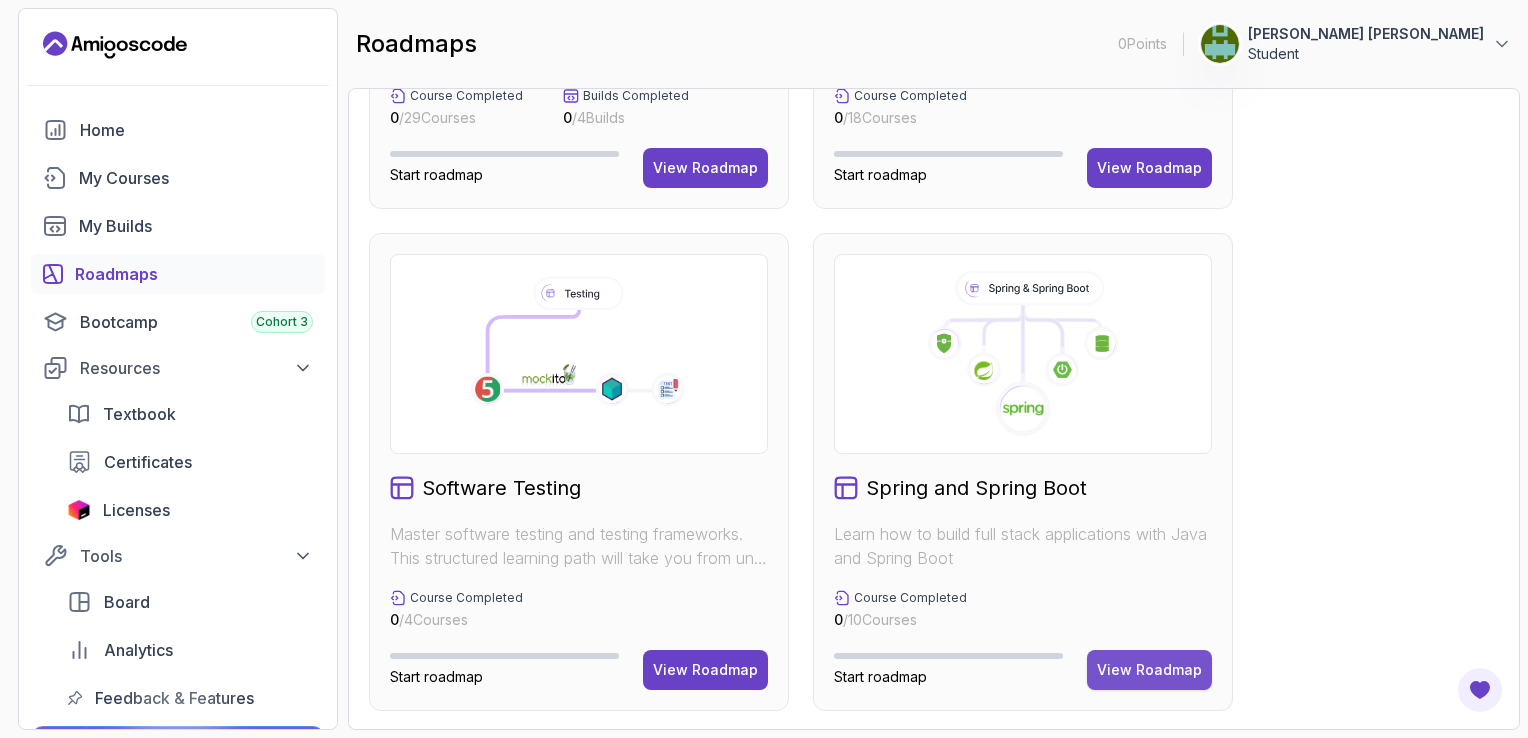 click on "View Roadmap" at bounding box center (1149, 670) 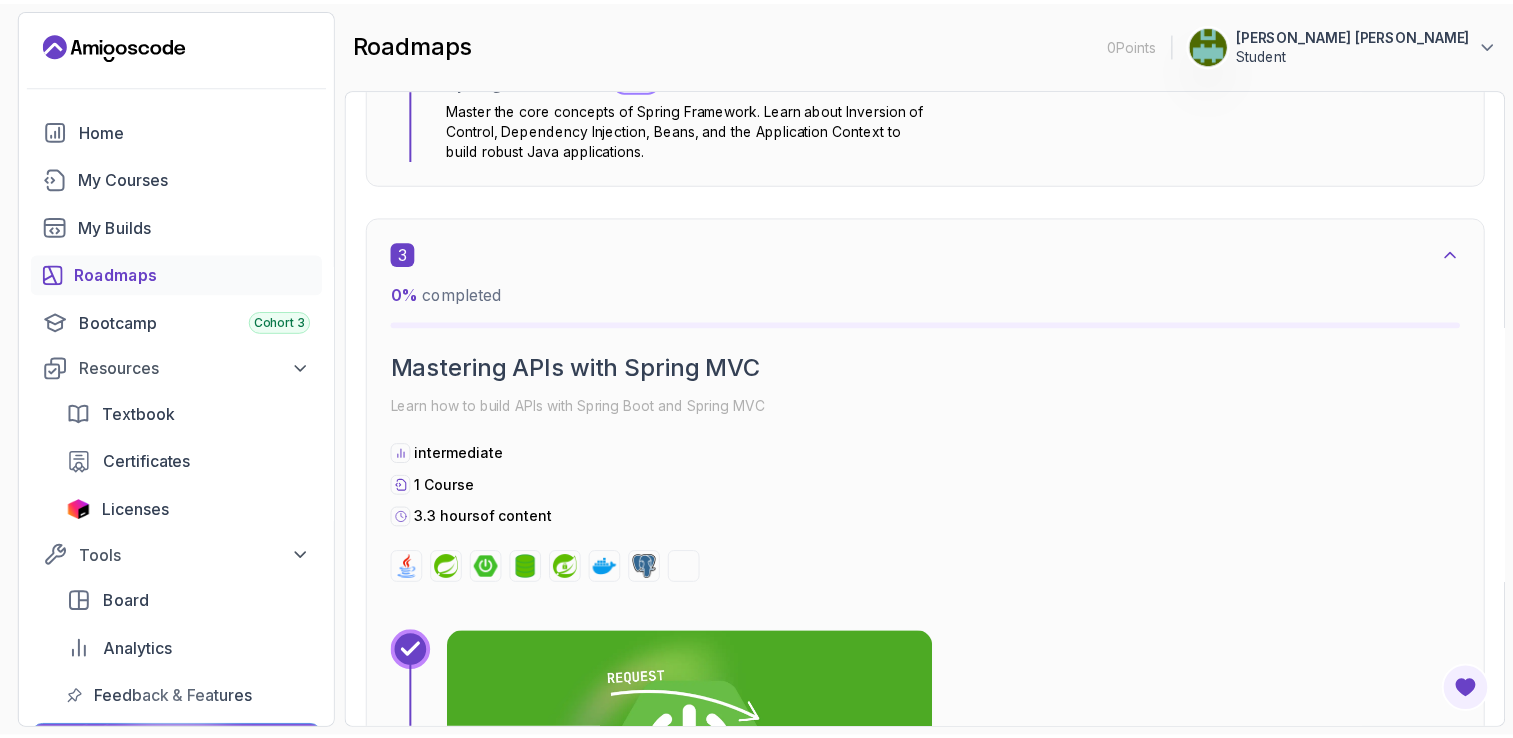 scroll, scrollTop: 0, scrollLeft: 0, axis: both 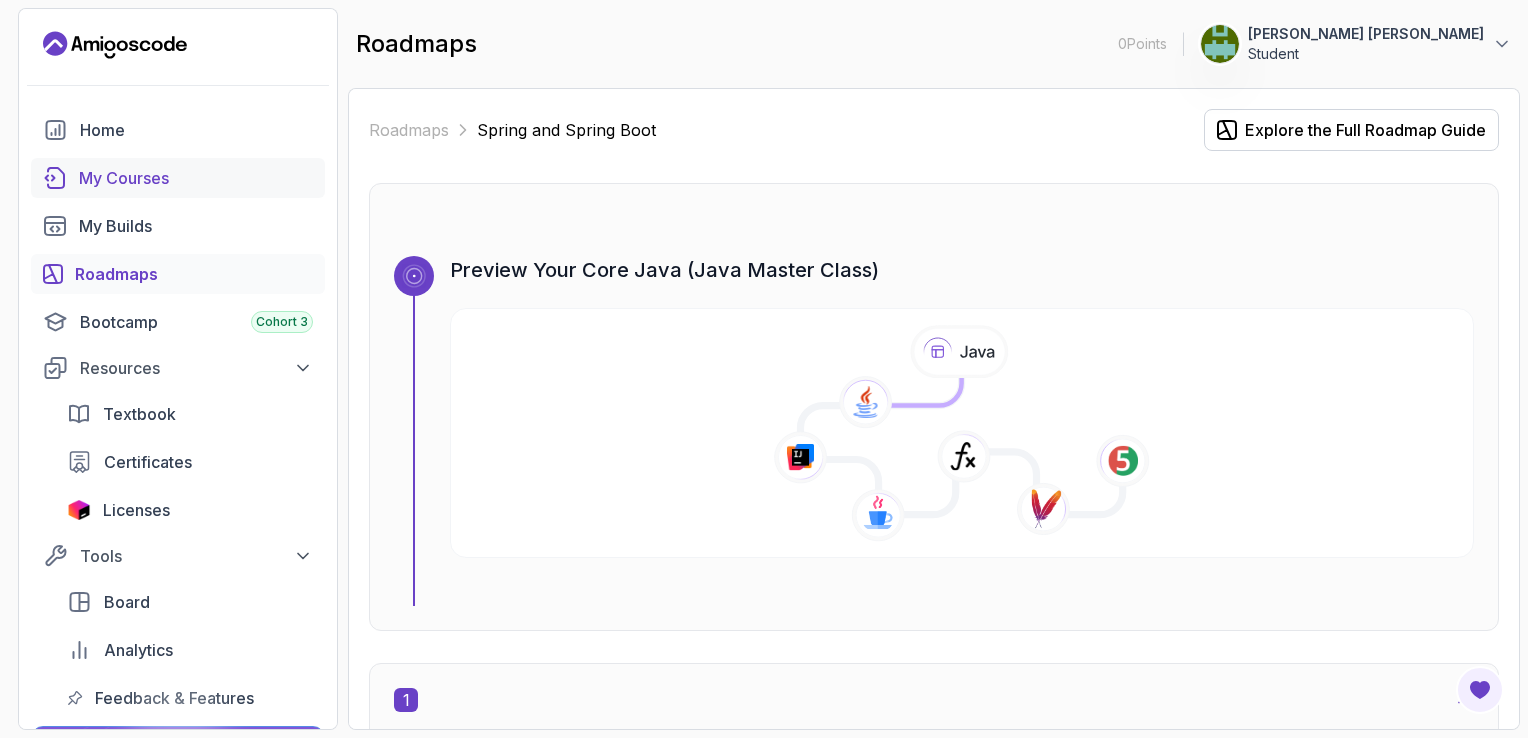 click on "My Courses" at bounding box center [196, 178] 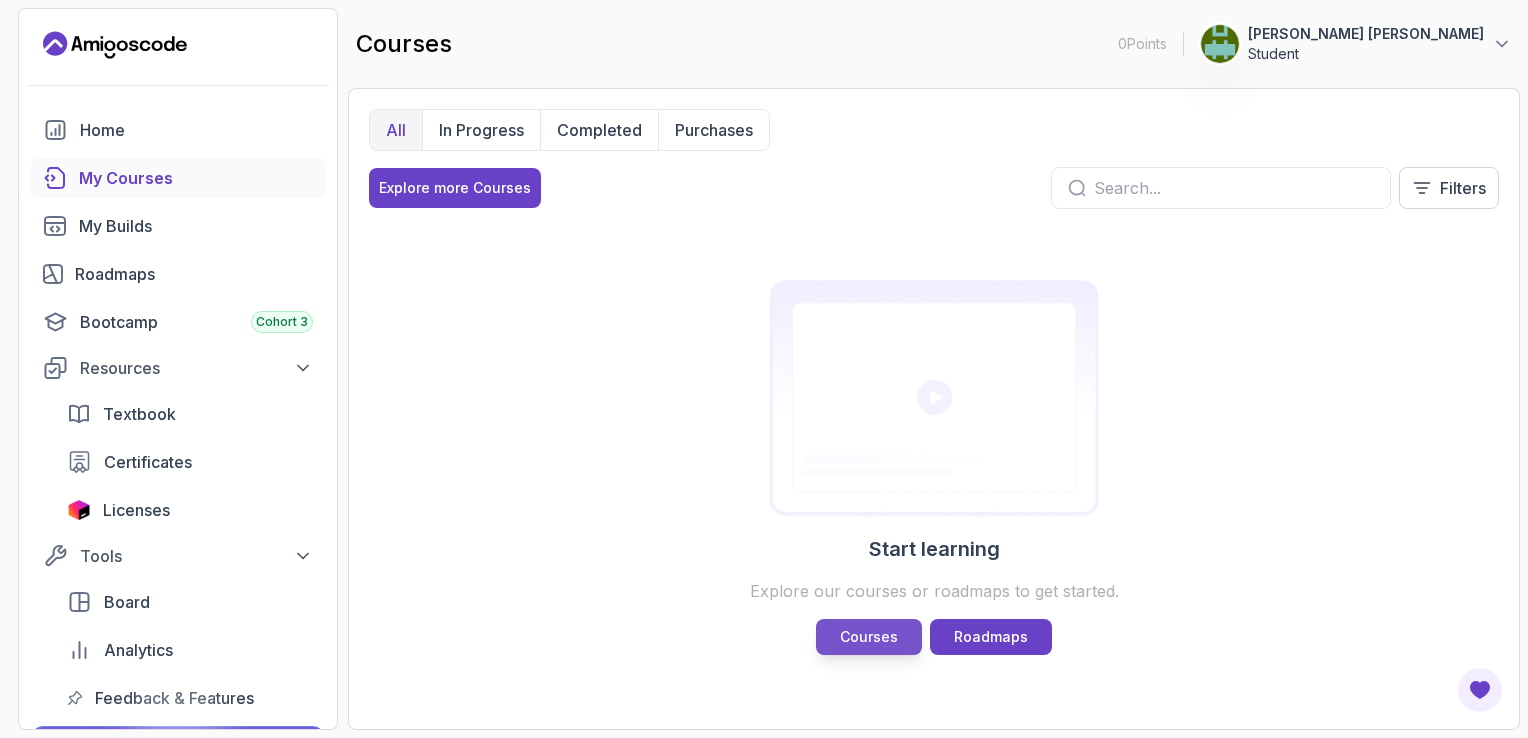 click on "Courses" at bounding box center (869, 637) 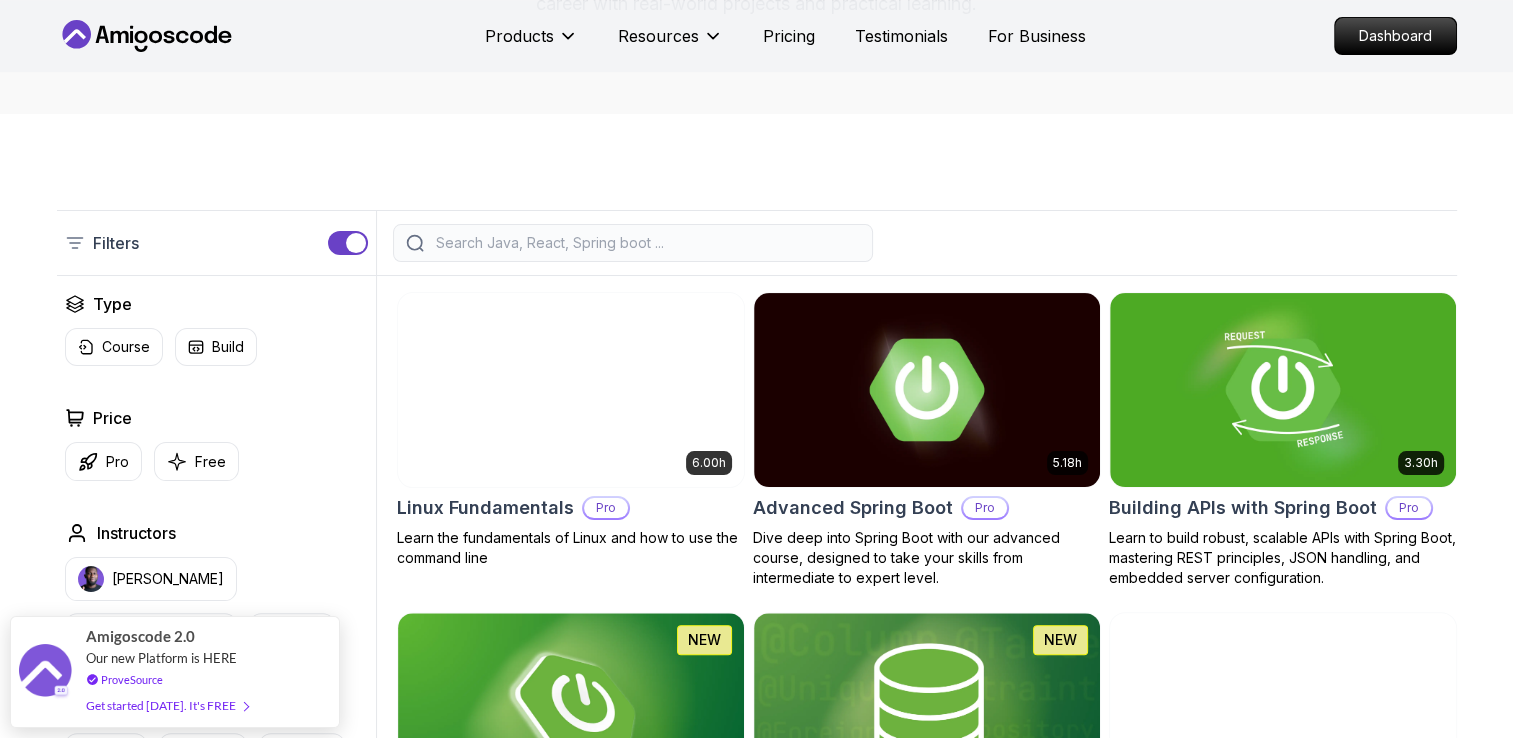 scroll, scrollTop: 0, scrollLeft: 0, axis: both 